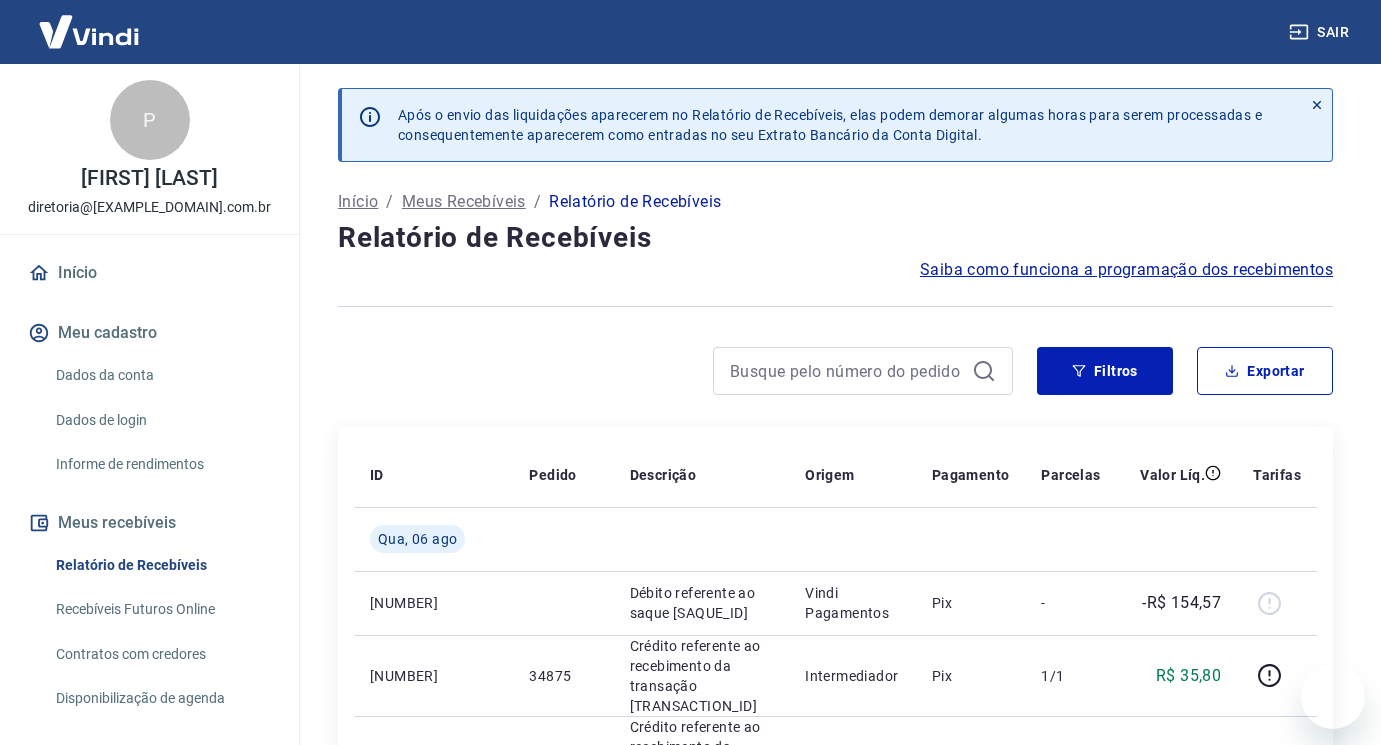 scroll, scrollTop: 0, scrollLeft: 0, axis: both 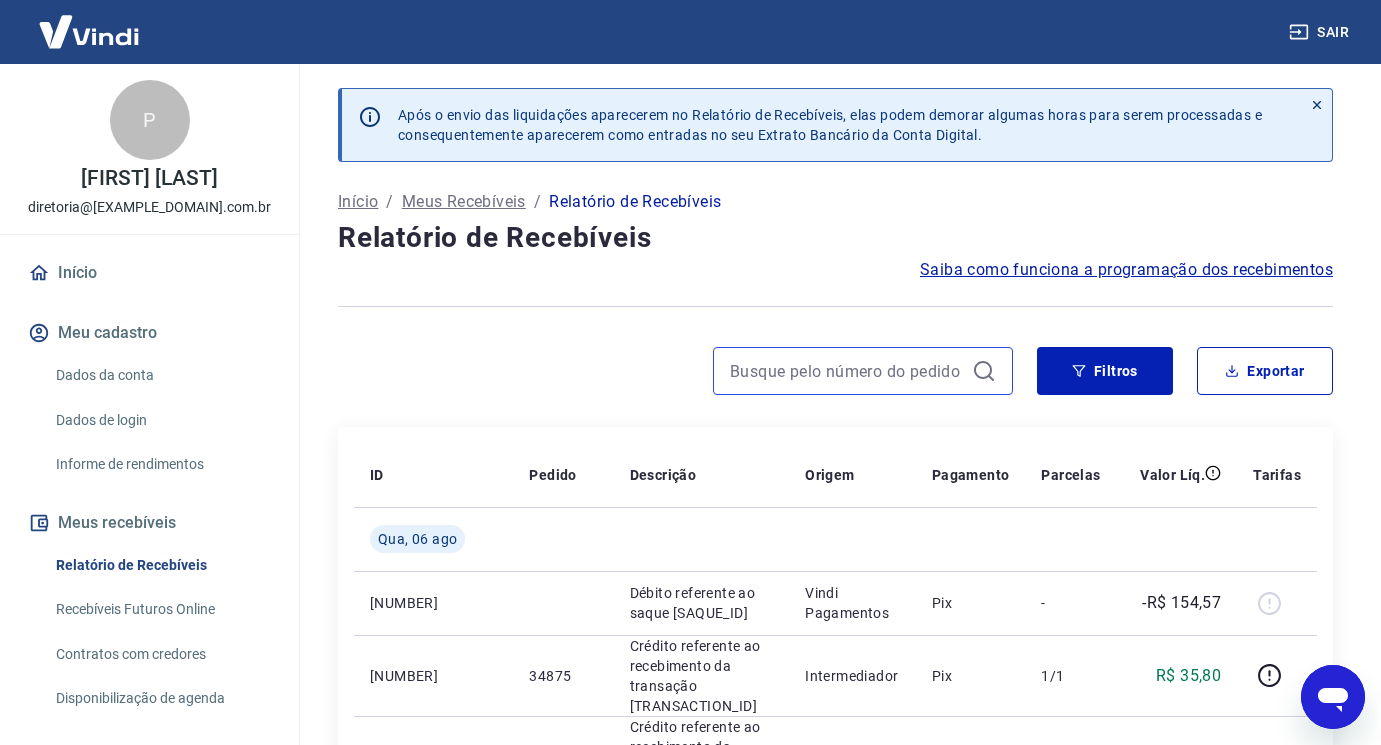 click at bounding box center (847, 371) 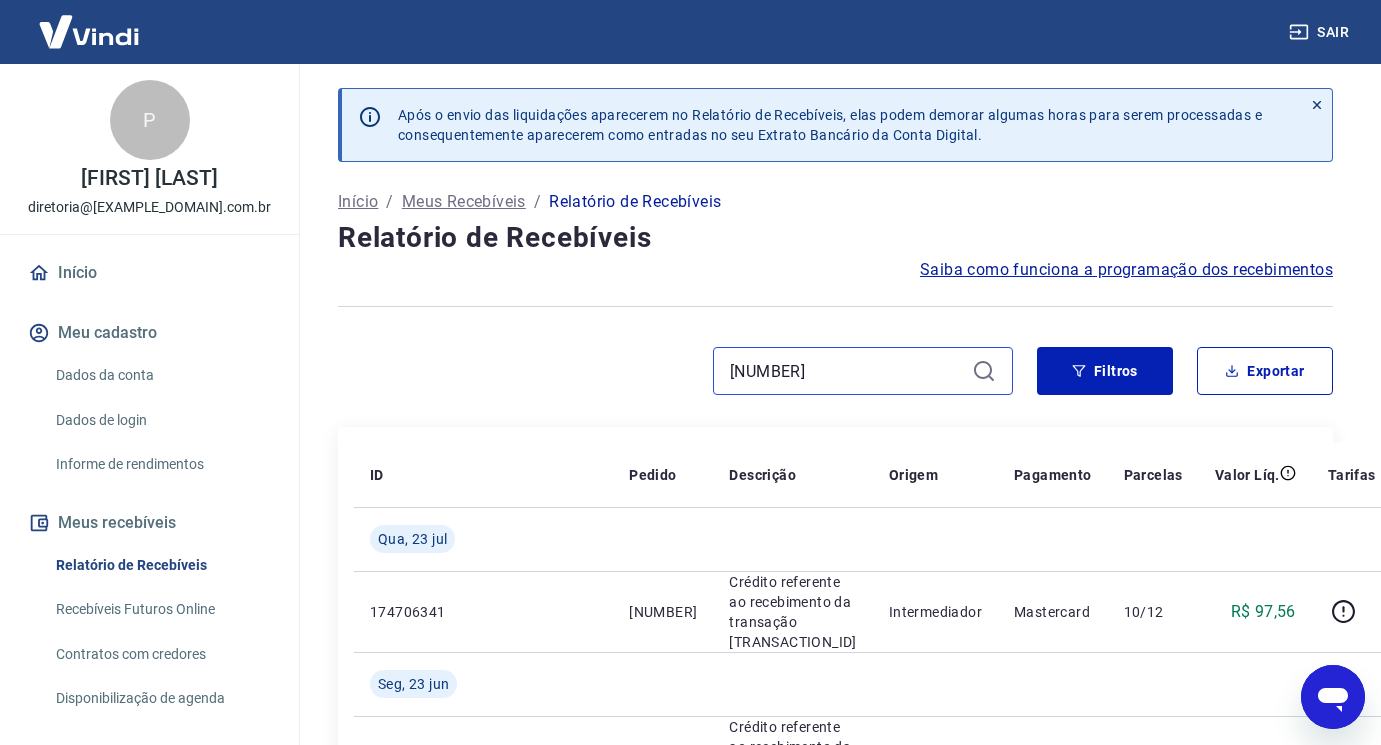 click on "[NUMBER]" at bounding box center (847, 371) 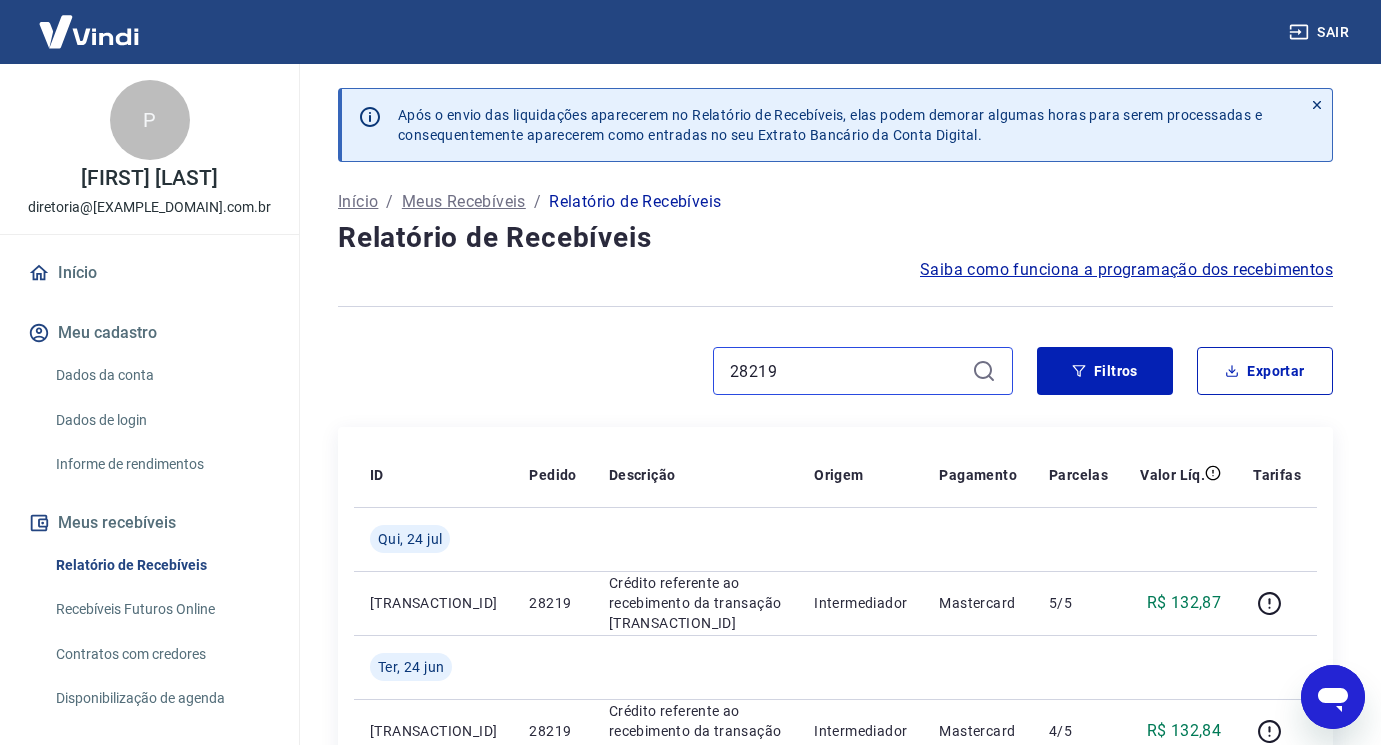 click on "28219" at bounding box center [847, 371] 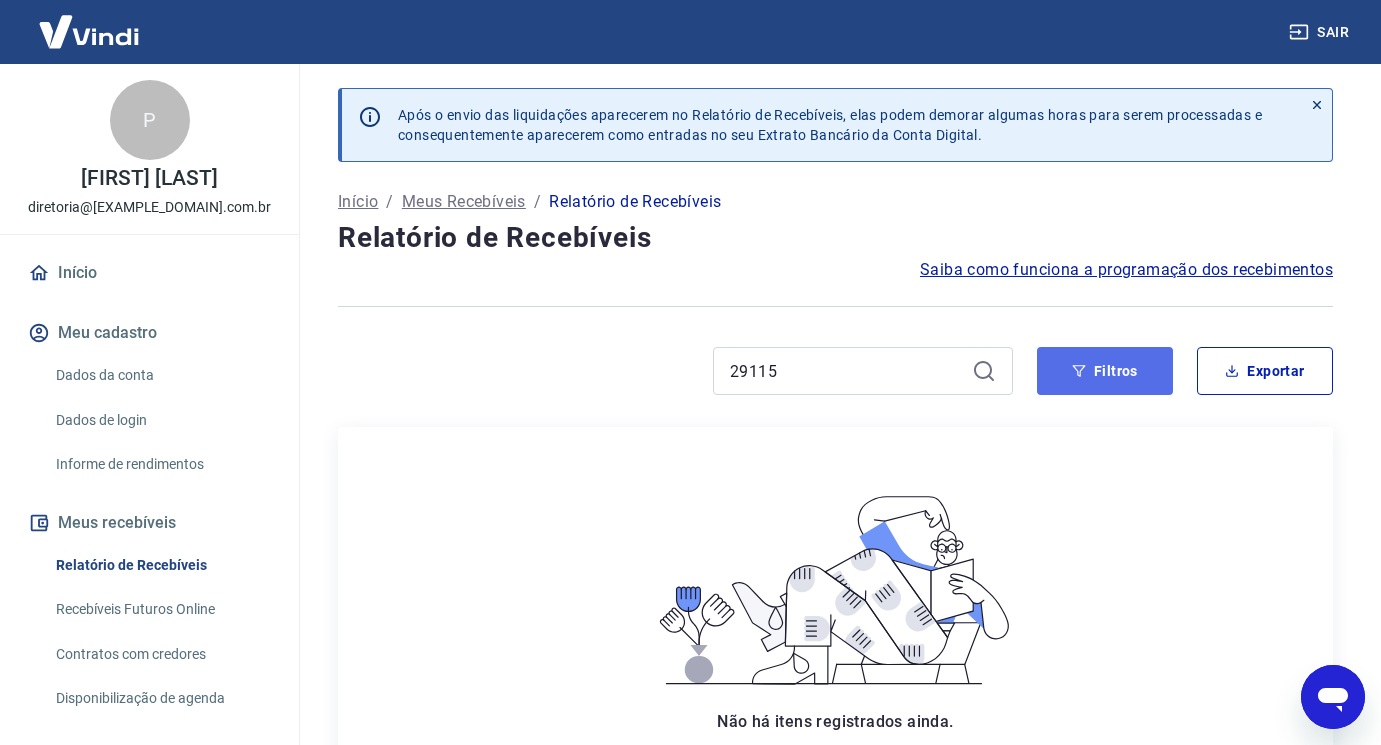 click on "Filtros" at bounding box center (1105, 371) 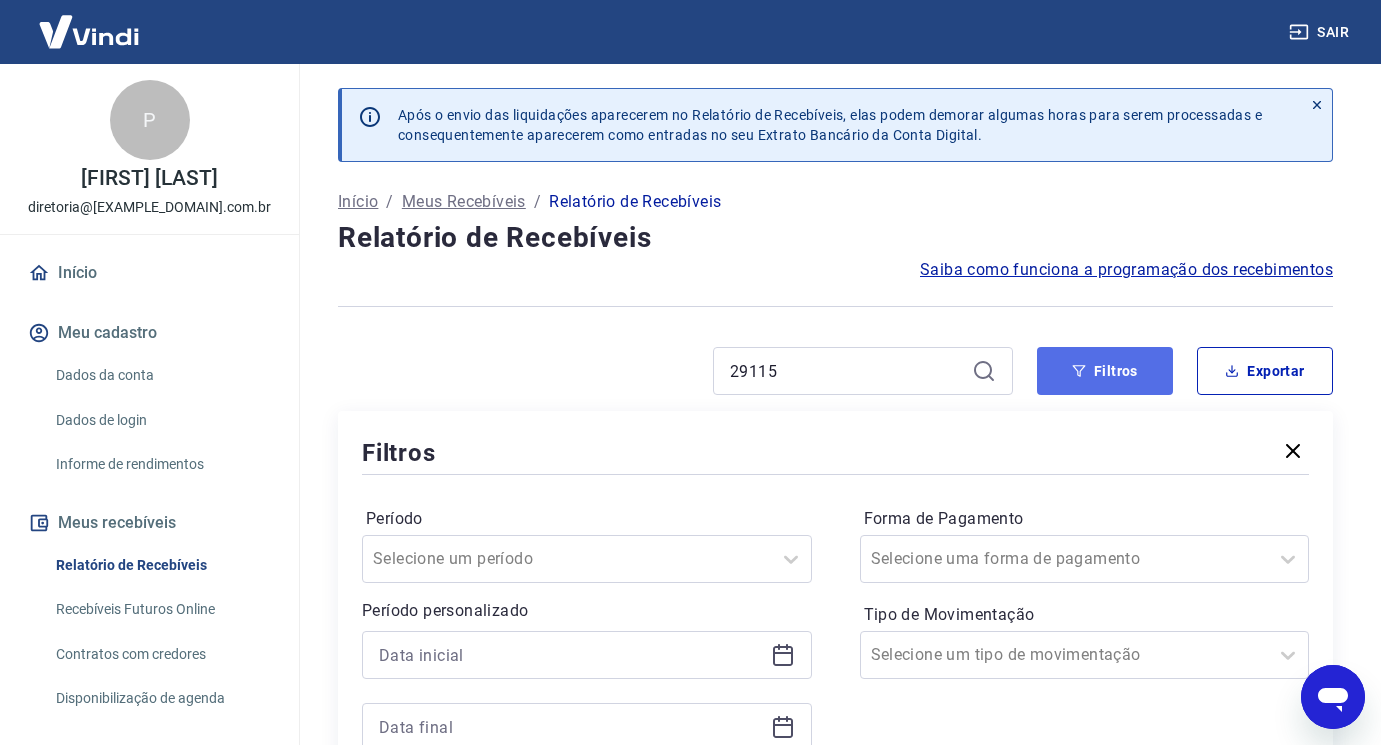 scroll, scrollTop: 100, scrollLeft: 0, axis: vertical 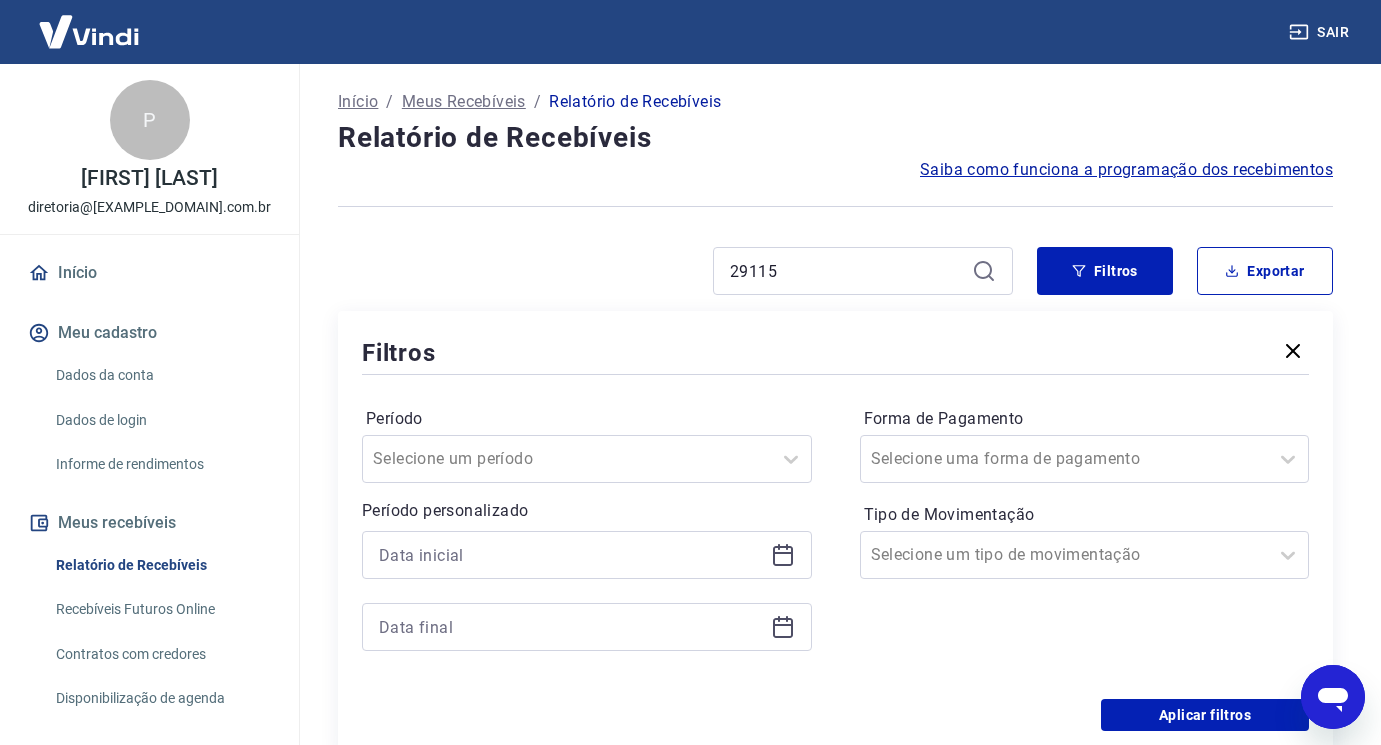 click 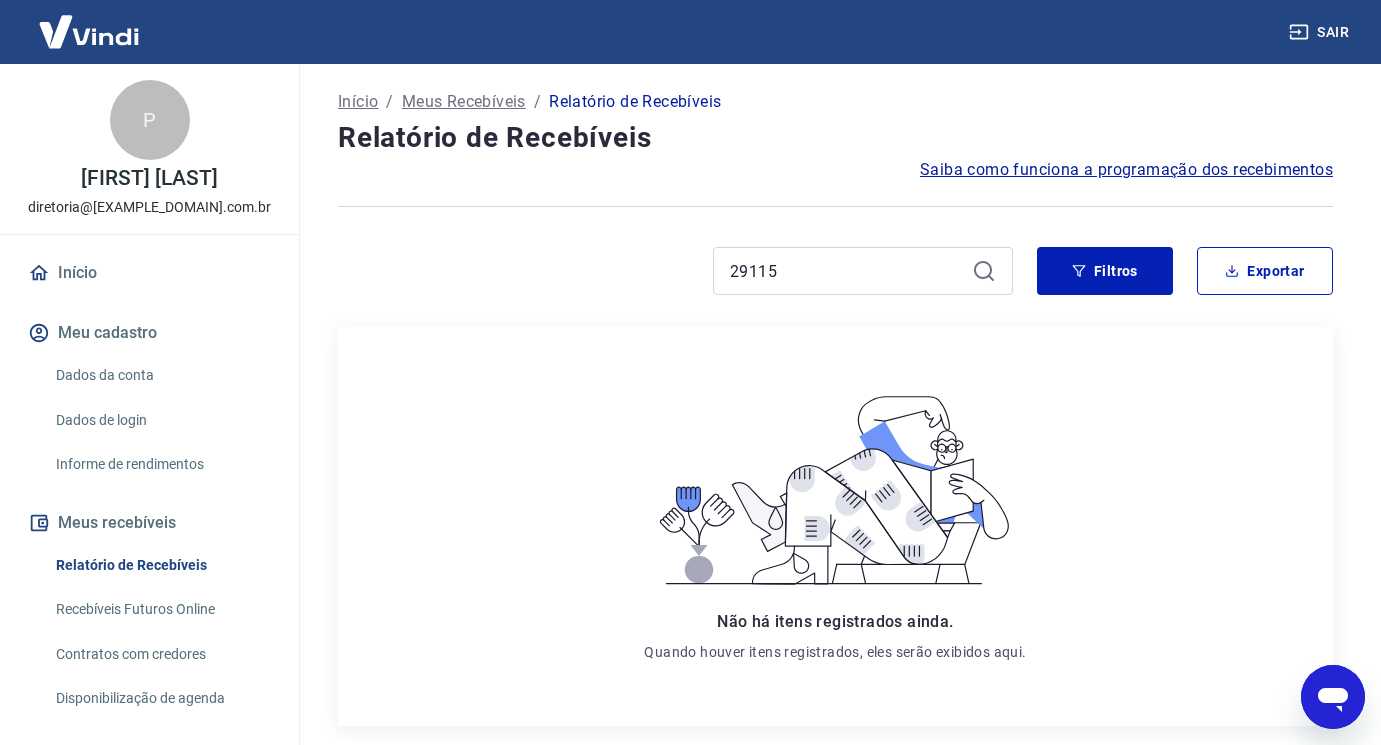 click on "29115" at bounding box center [863, 271] 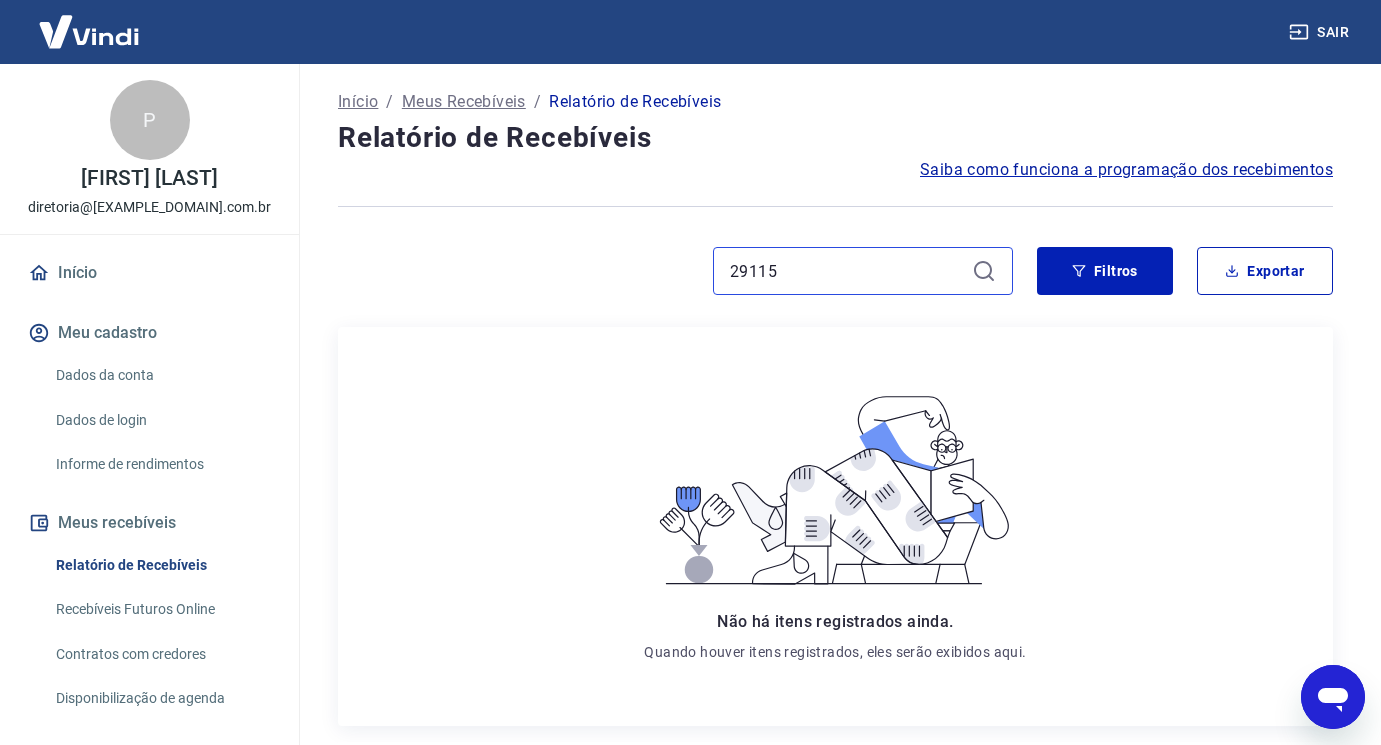 click on "29115" at bounding box center [847, 271] 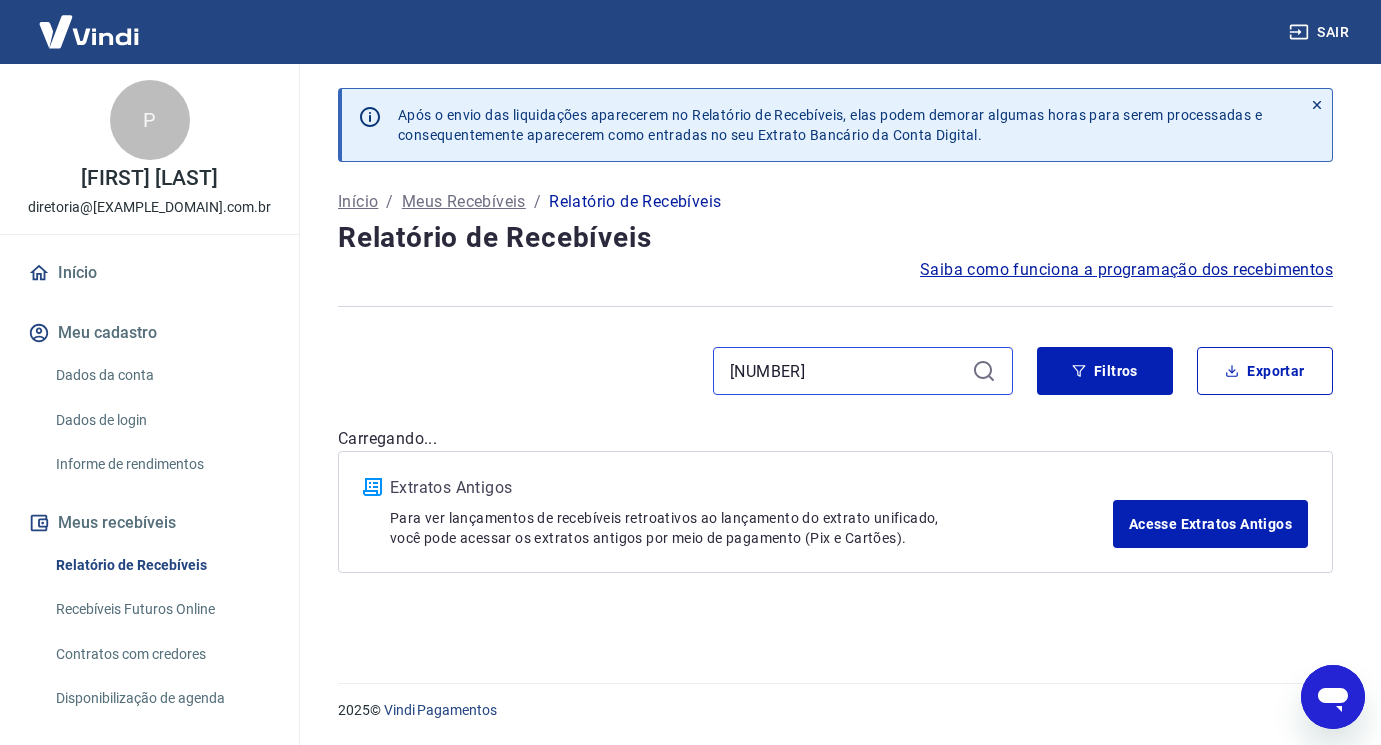 scroll, scrollTop: 0, scrollLeft: 0, axis: both 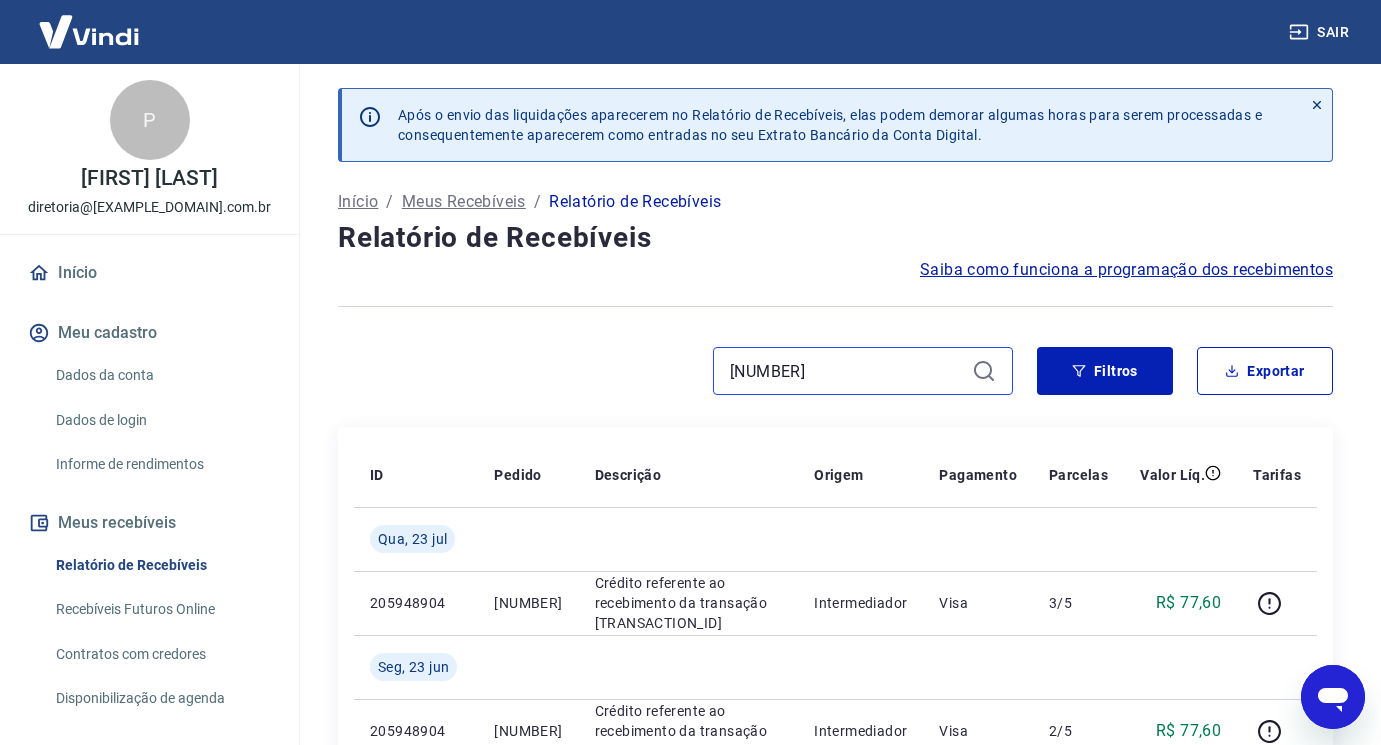 click on "[NUMBER]" at bounding box center [847, 371] 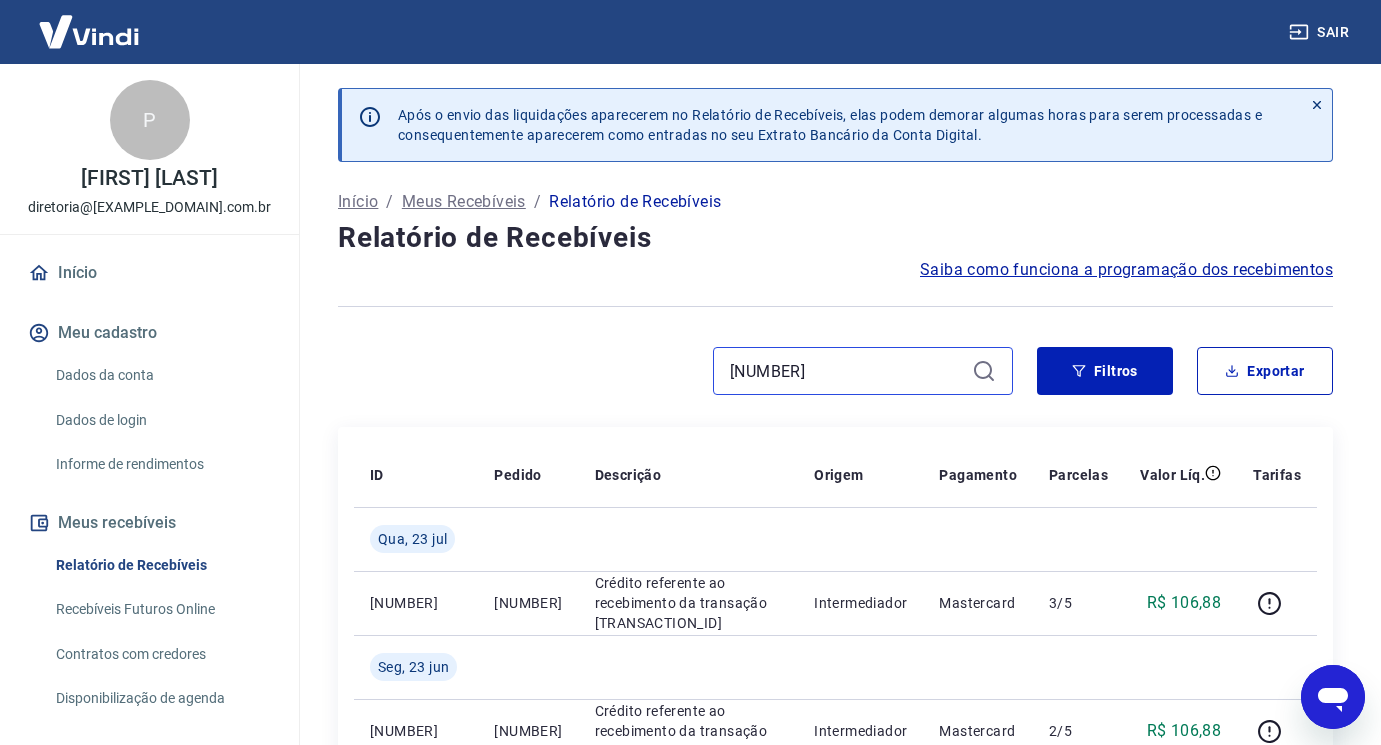 click on "[NUMBER]" at bounding box center [847, 371] 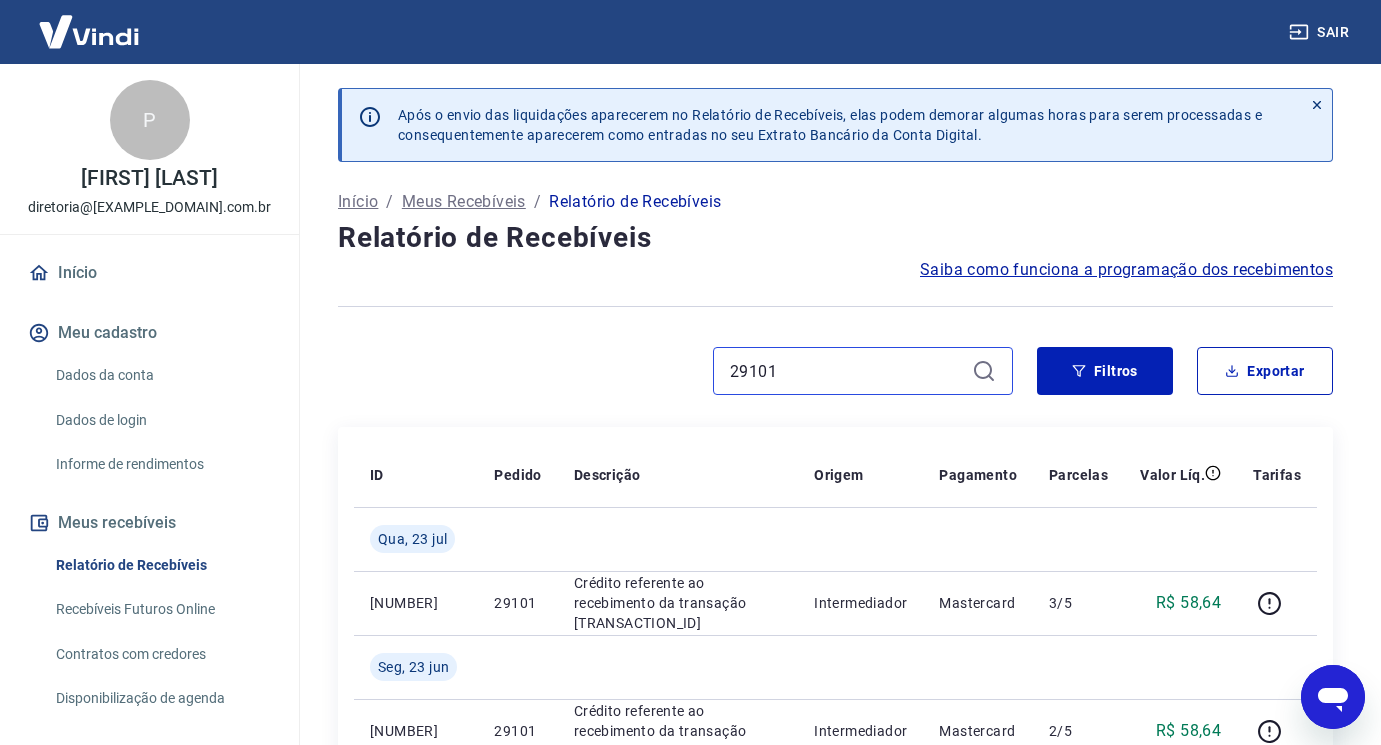 click on "29101" at bounding box center [847, 371] 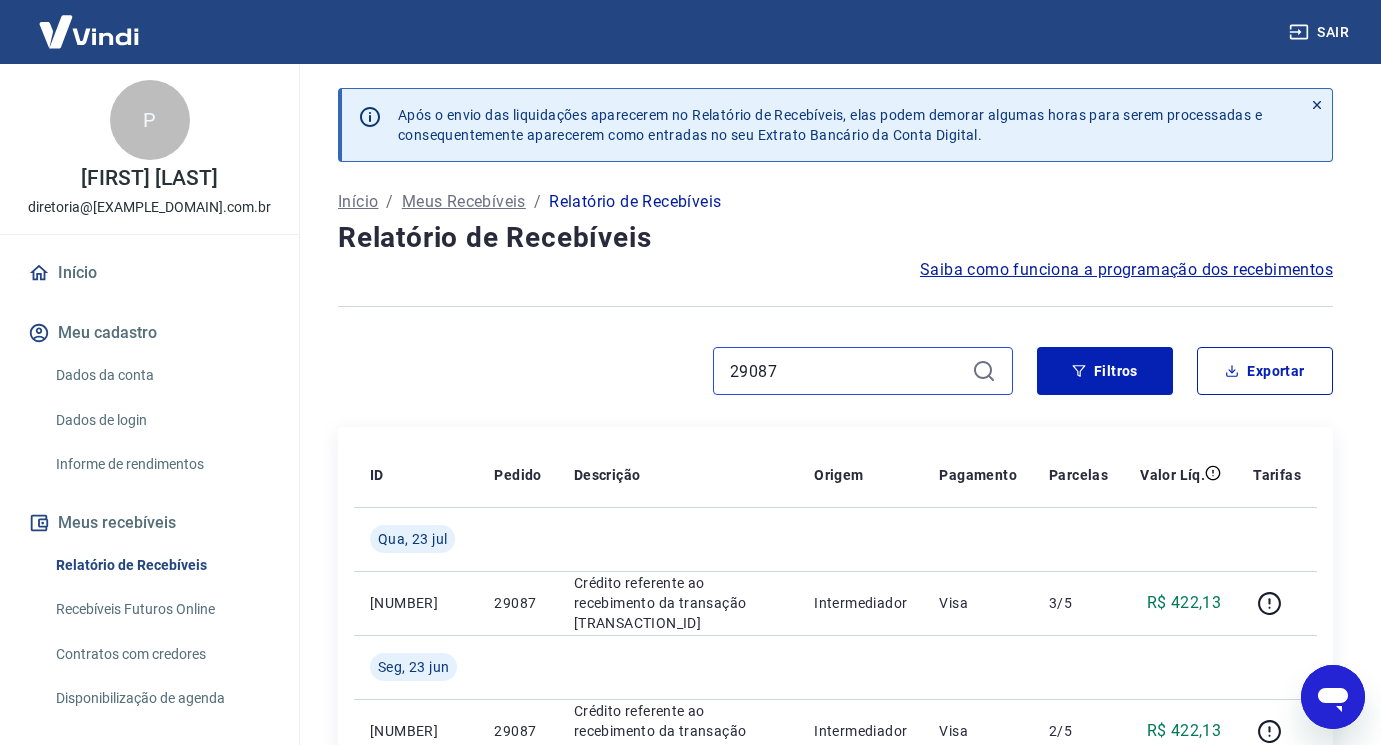 click on "29087" at bounding box center (847, 371) 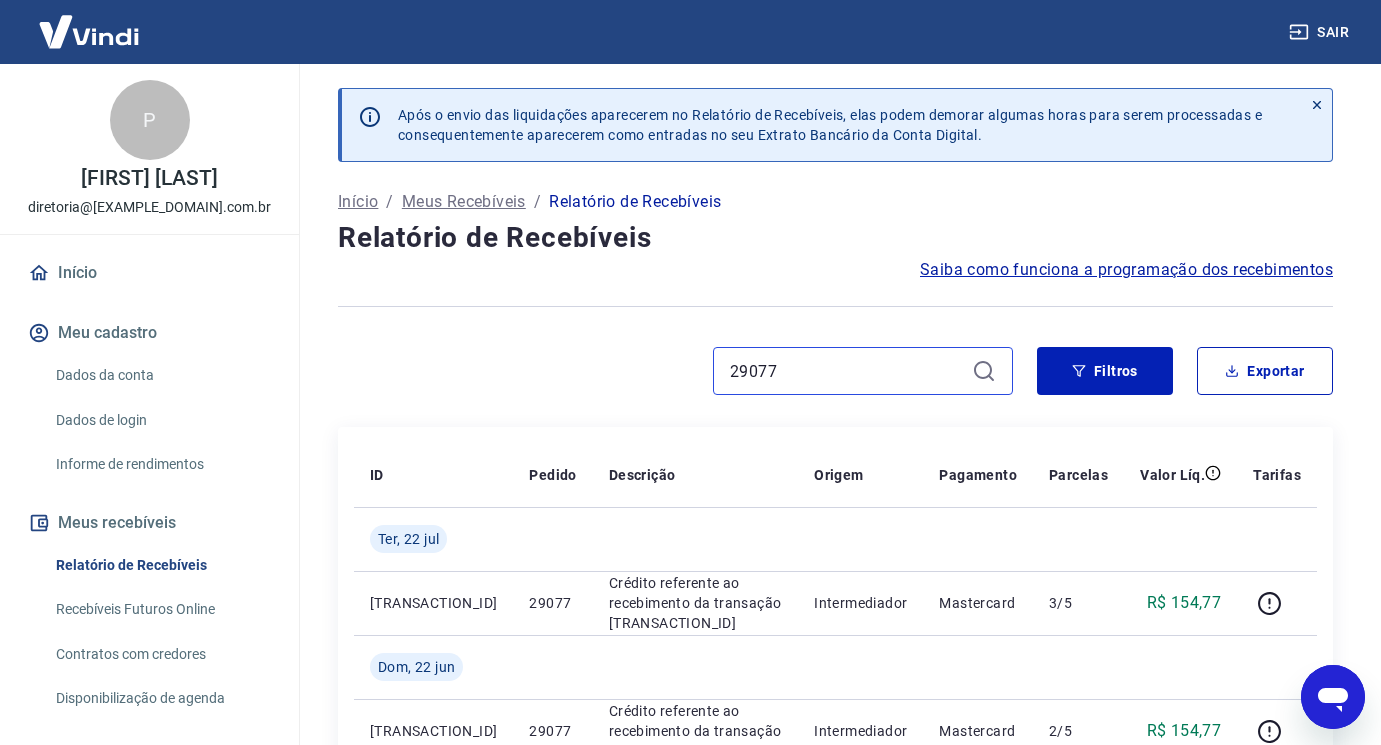 click on "29077" at bounding box center [847, 371] 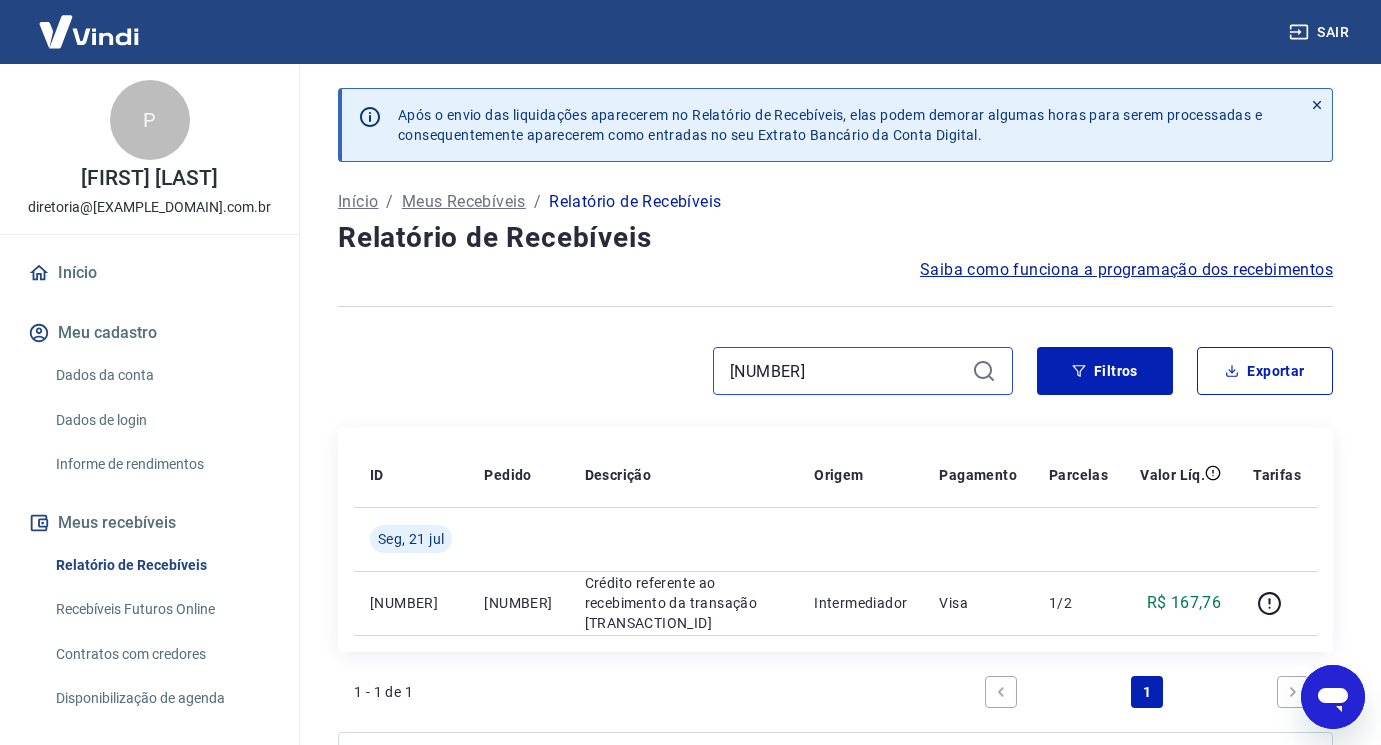 click on "[NUMBER]" at bounding box center (847, 371) 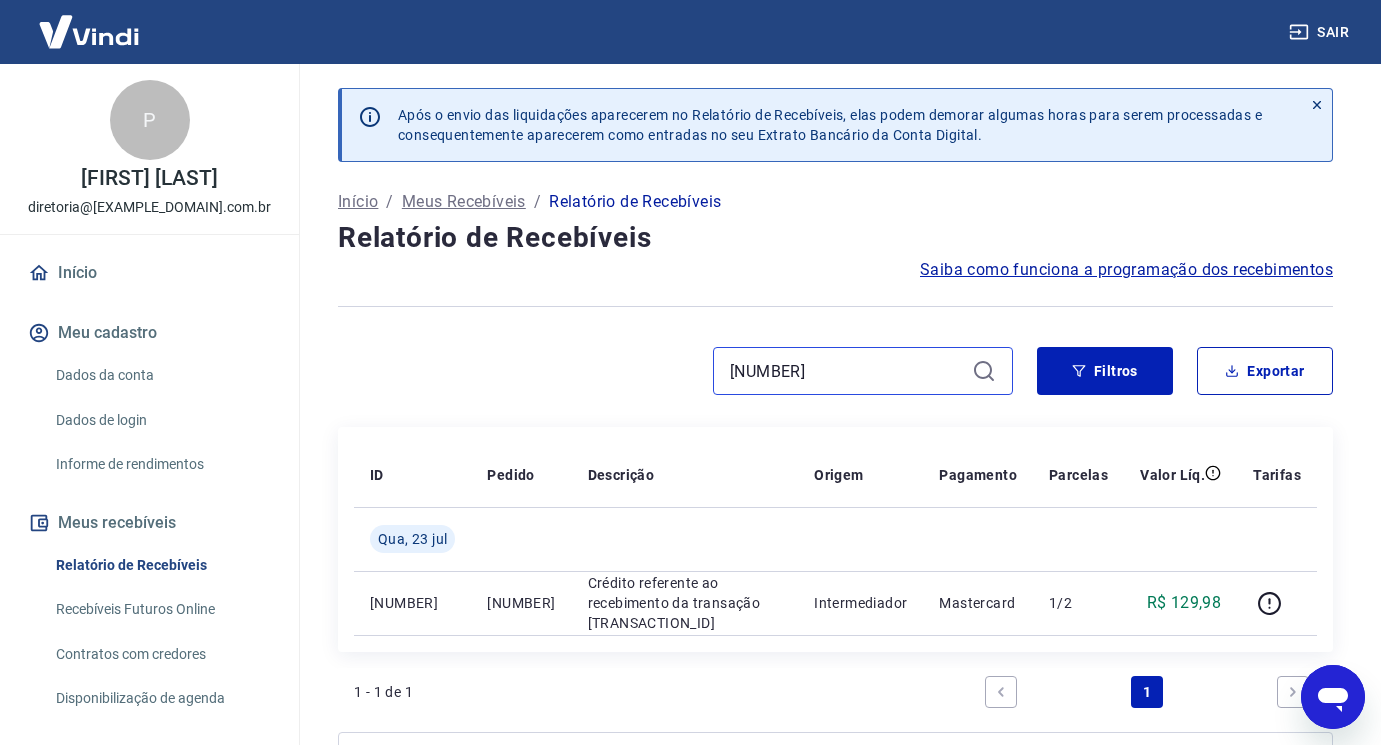 click on "[NUMBER]" at bounding box center [847, 371] 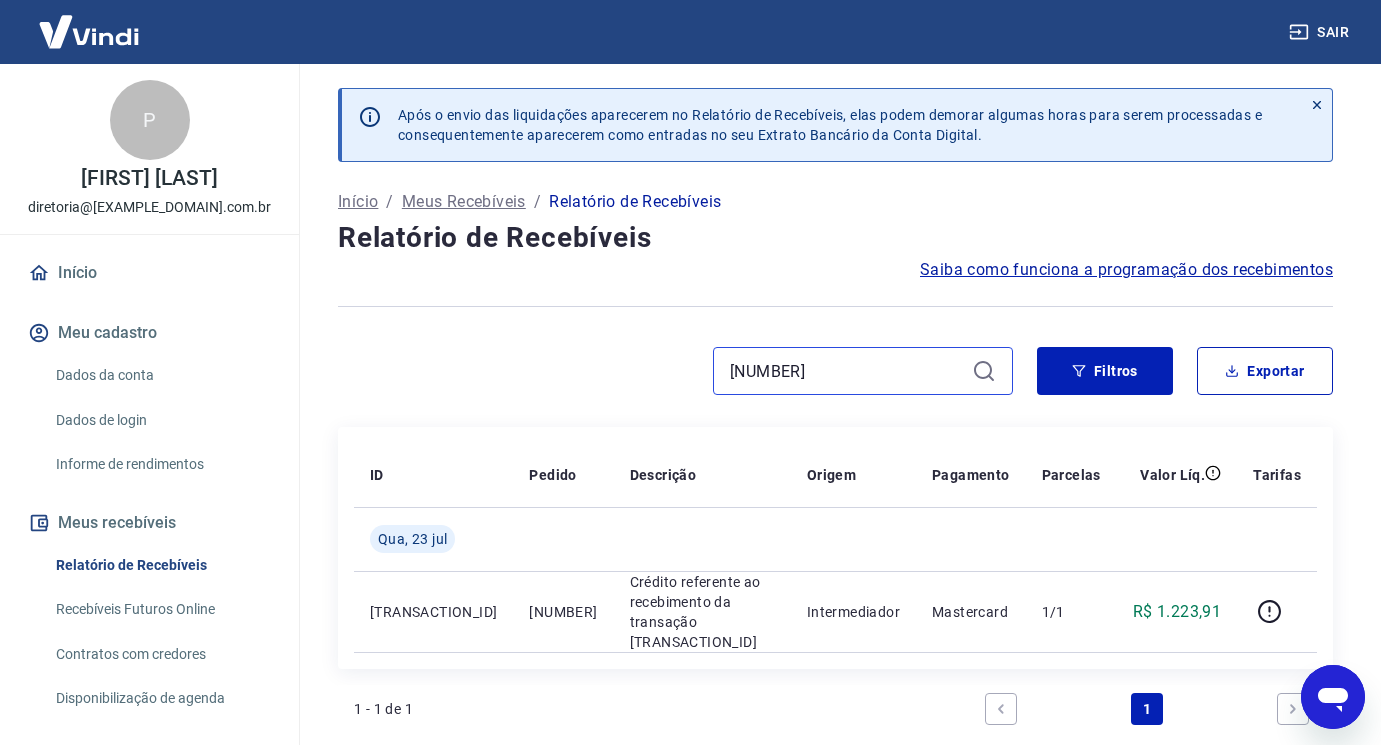 click on "[NUMBER]" at bounding box center (847, 371) 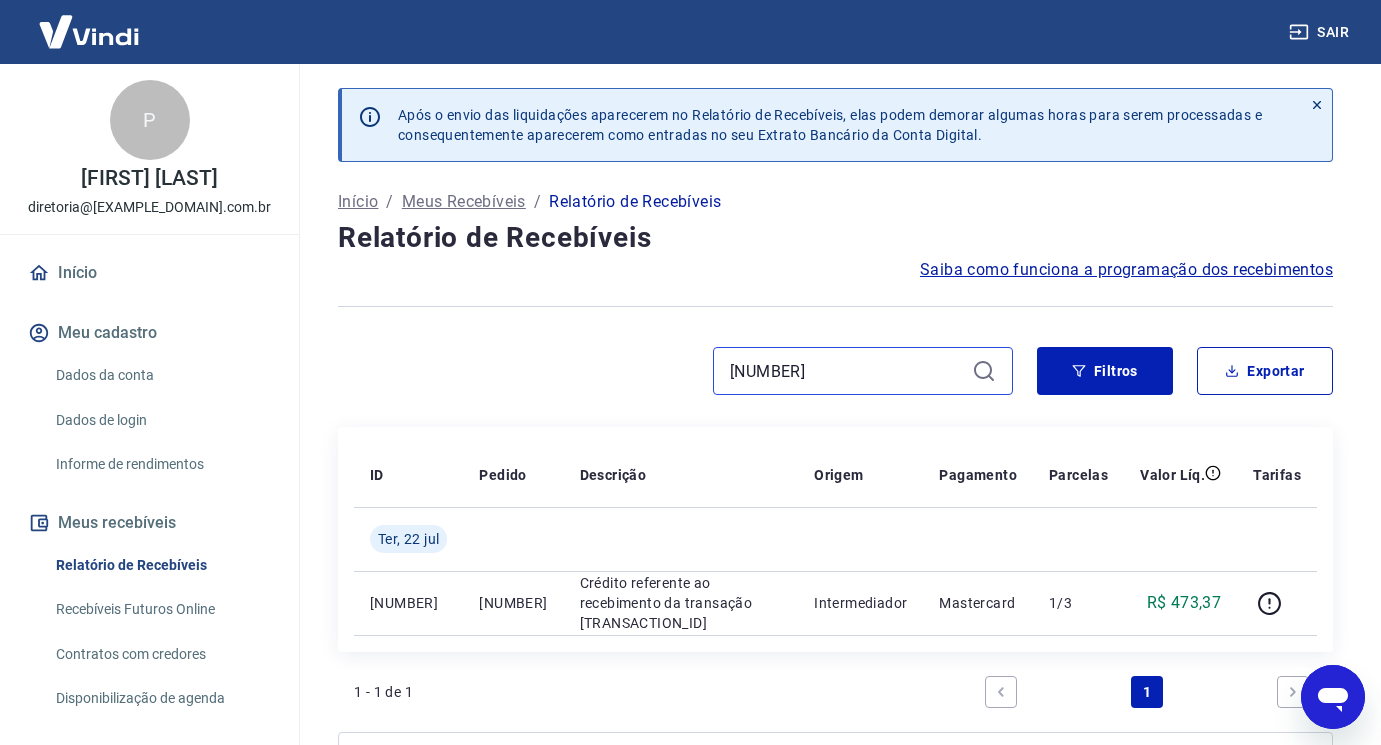 drag, startPoint x: 759, startPoint y: 372, endPoint x: 872, endPoint y: 378, distance: 113.15918 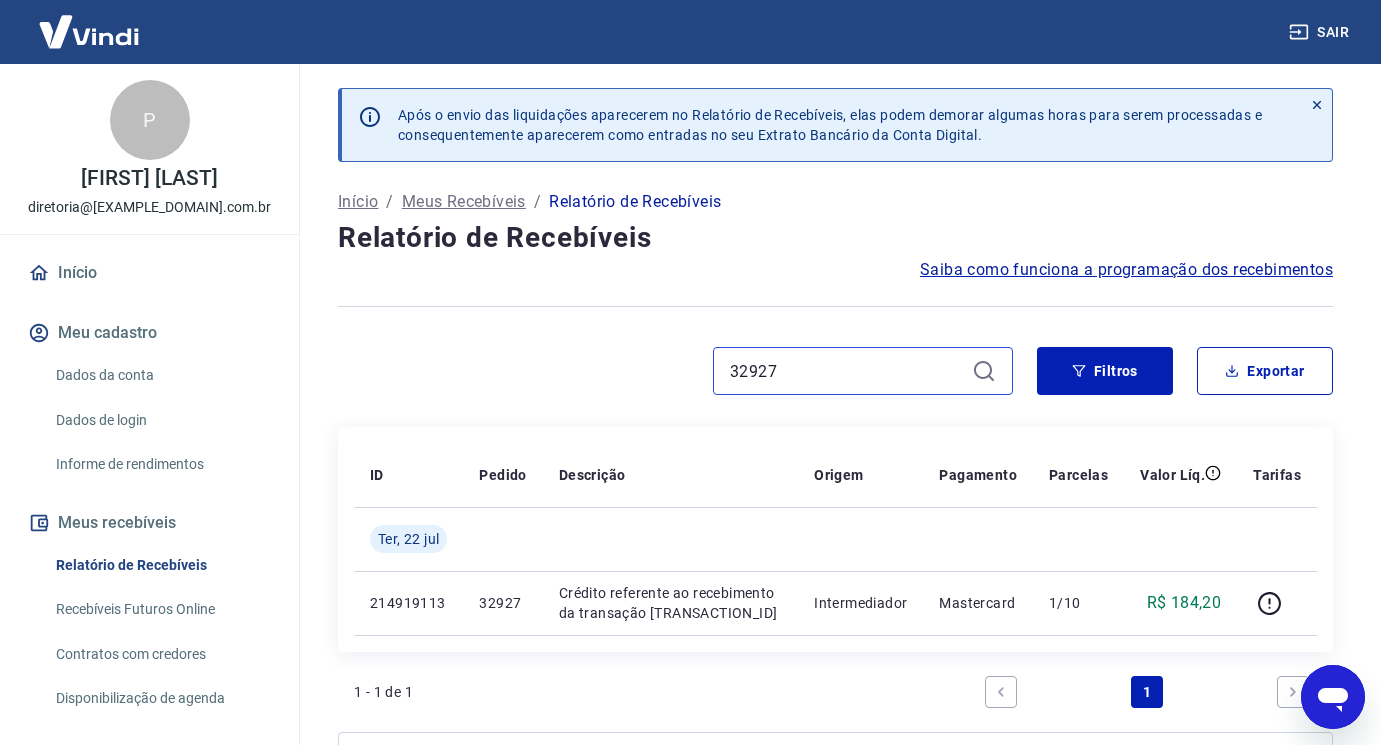 click on "32927" at bounding box center (847, 371) 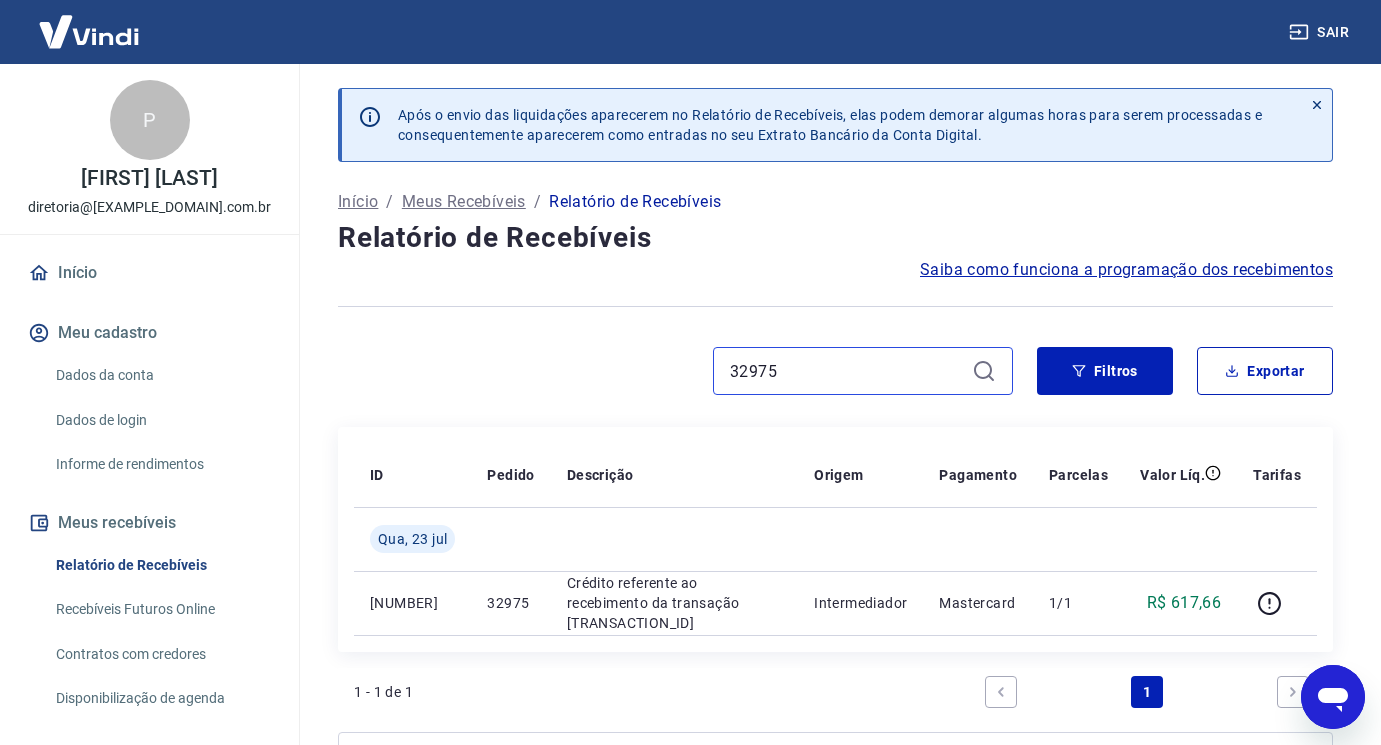 click on "32975" at bounding box center [847, 371] 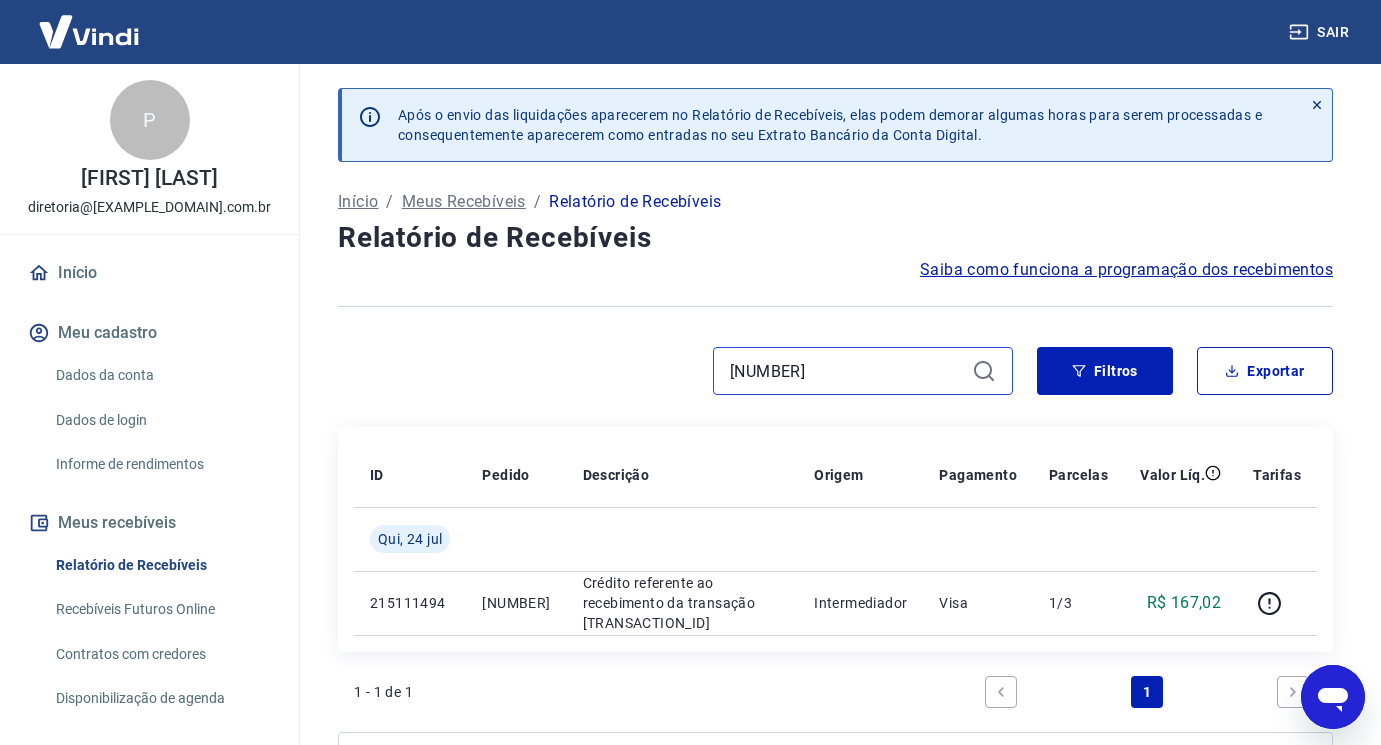 click on "[NUMBER]" at bounding box center (847, 371) 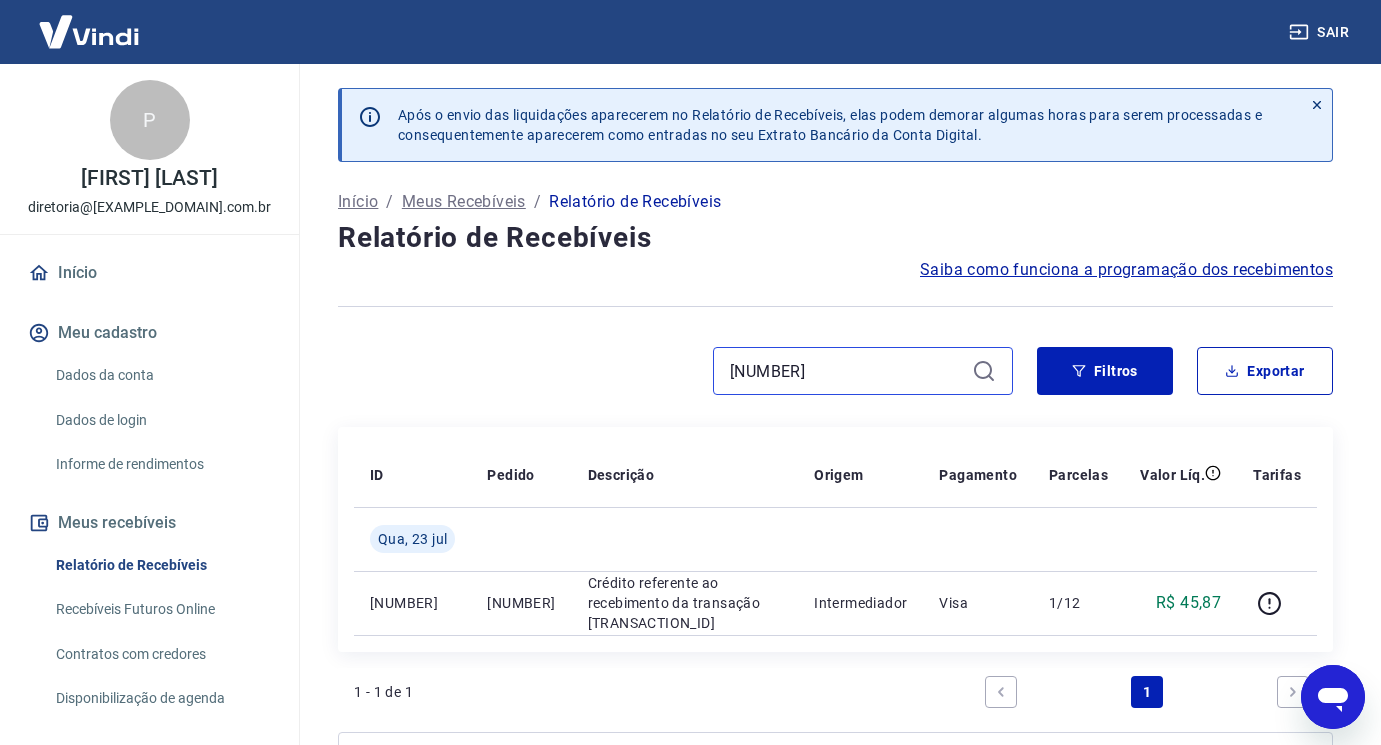 click on "[NUMBER]" at bounding box center [847, 371] 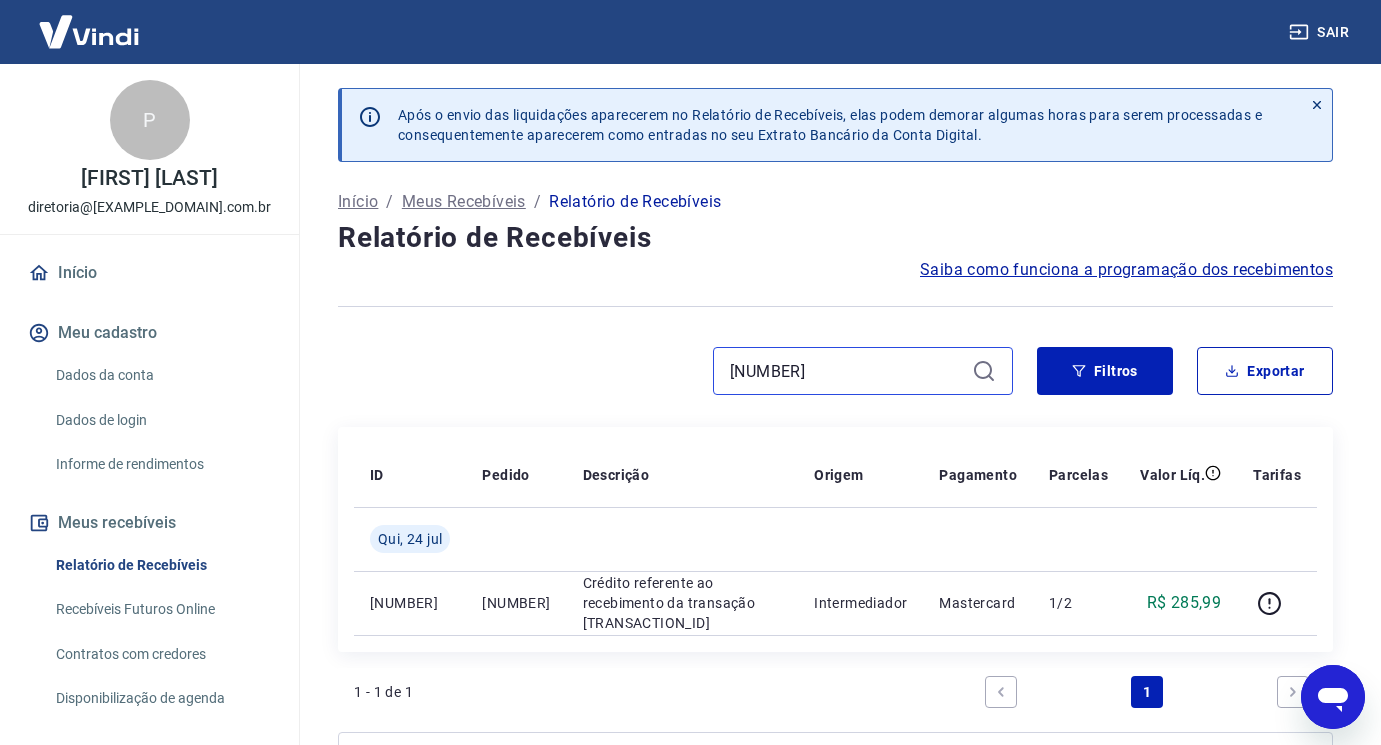 click on "[NUMBER]" at bounding box center (847, 371) 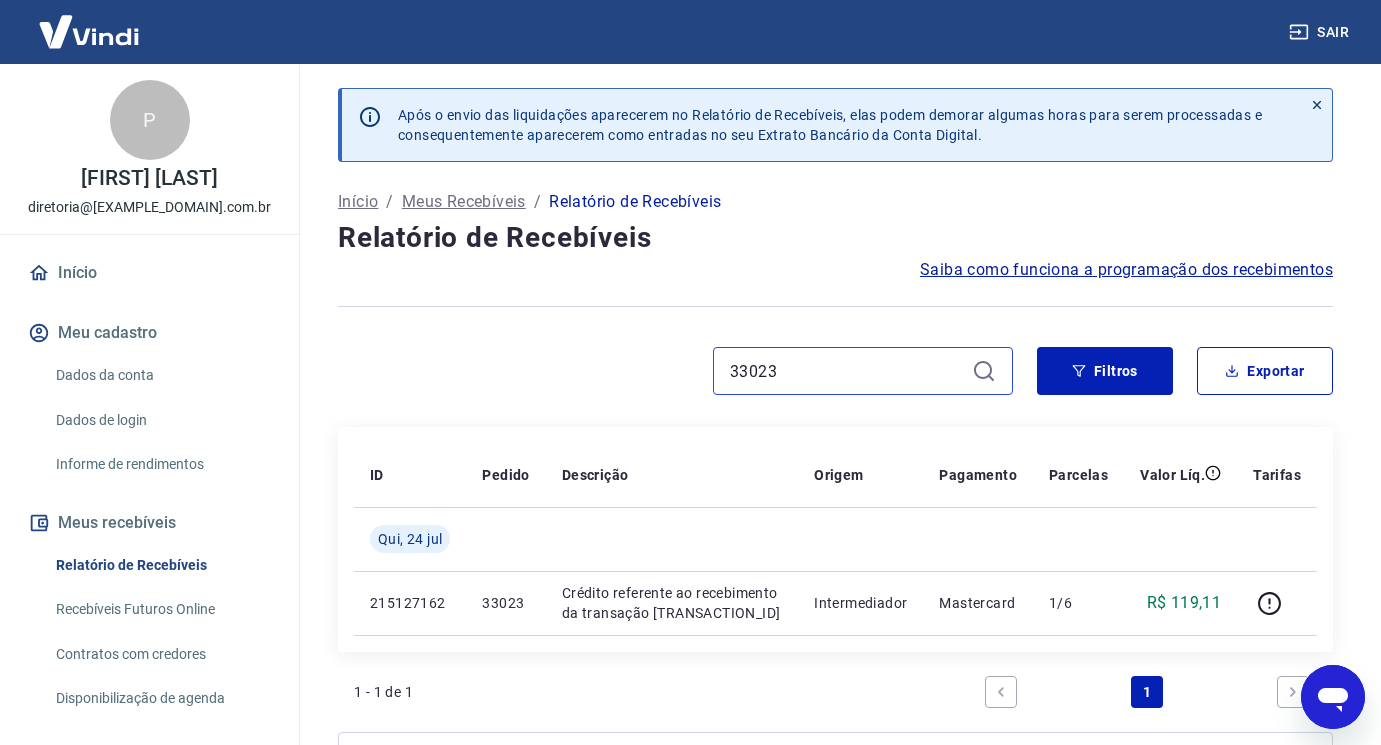 click on "33023" at bounding box center [847, 371] 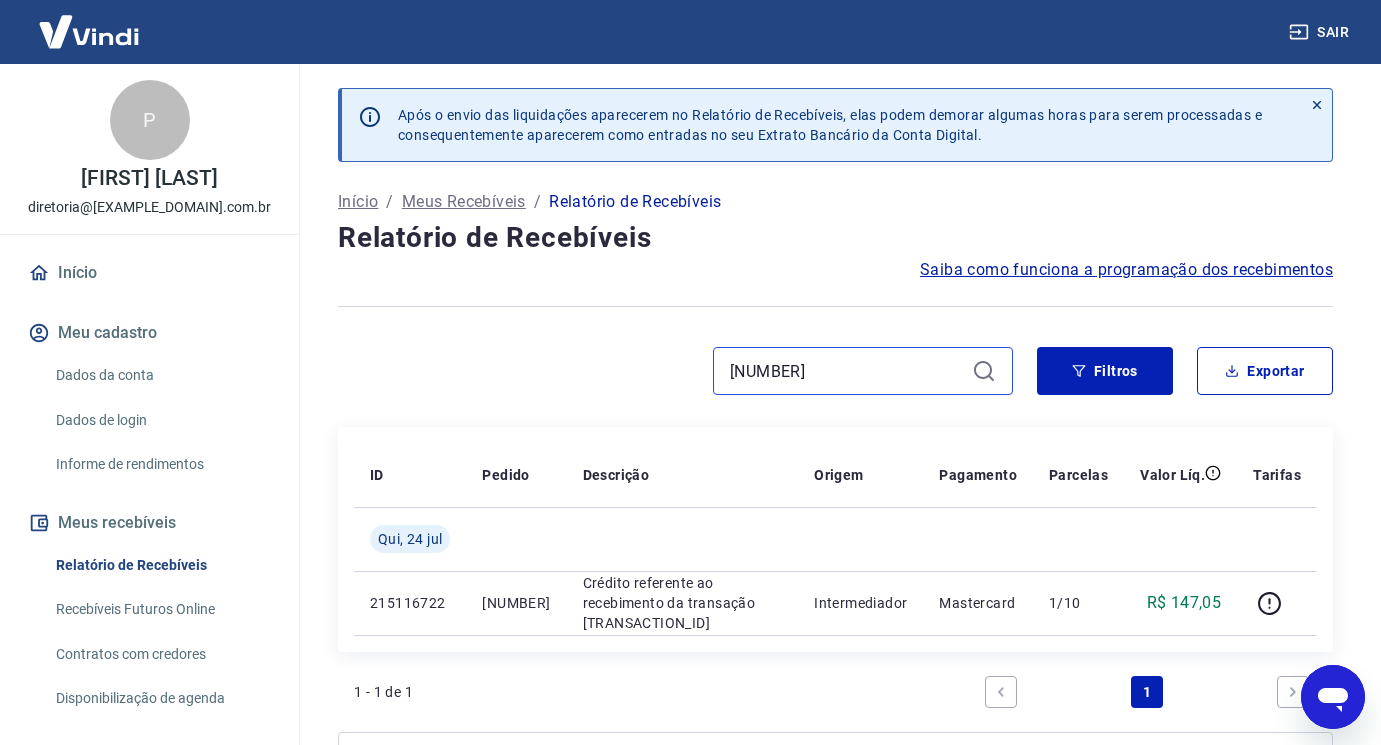 click on "[NUMBER]" at bounding box center [847, 371] 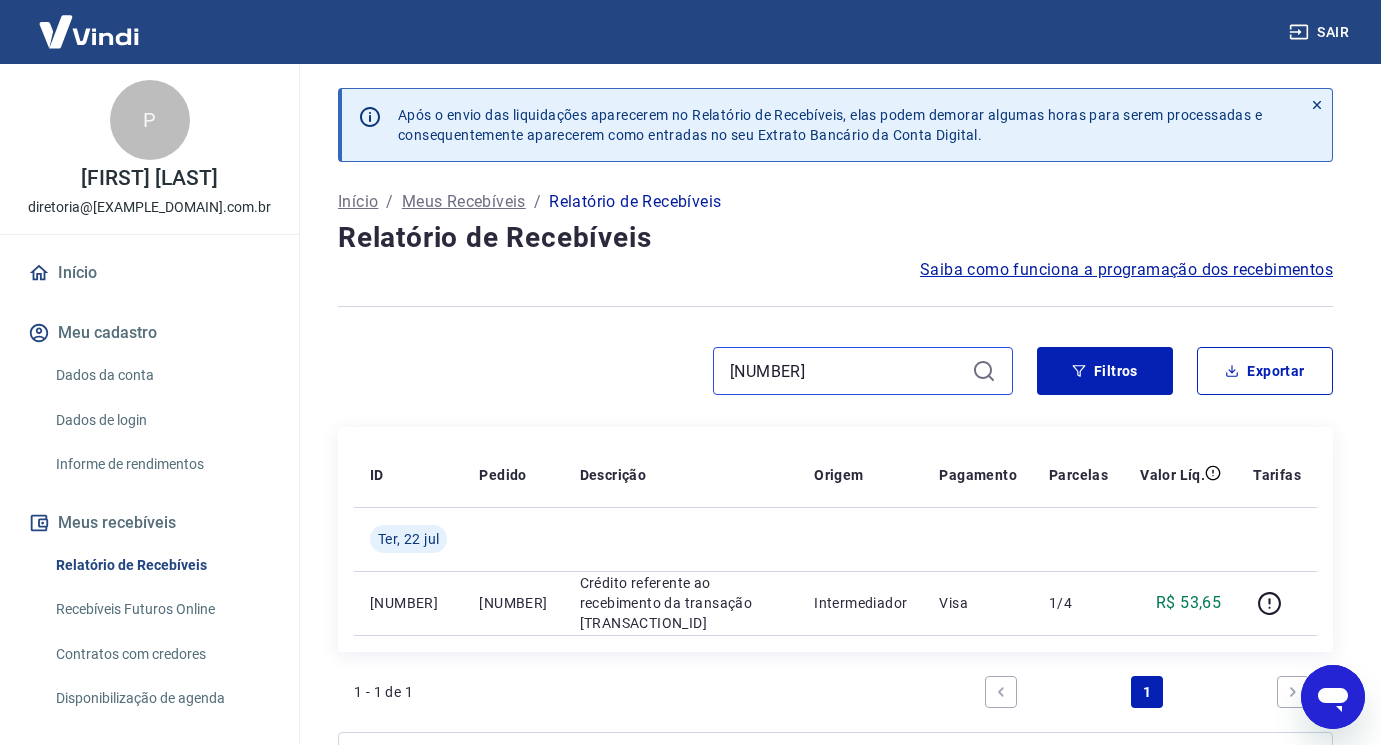 click on "[NUMBER]" at bounding box center [847, 371] 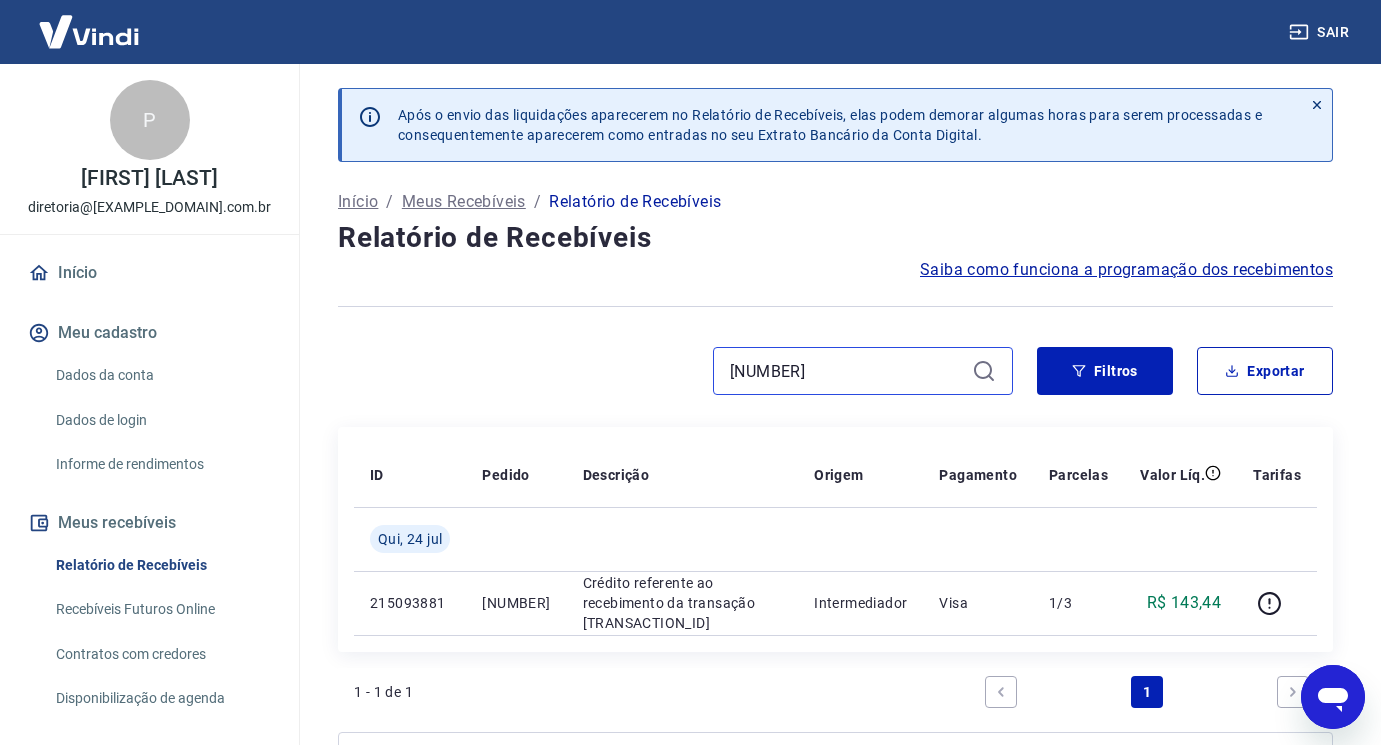 click on "[NUMBER]" at bounding box center (847, 371) 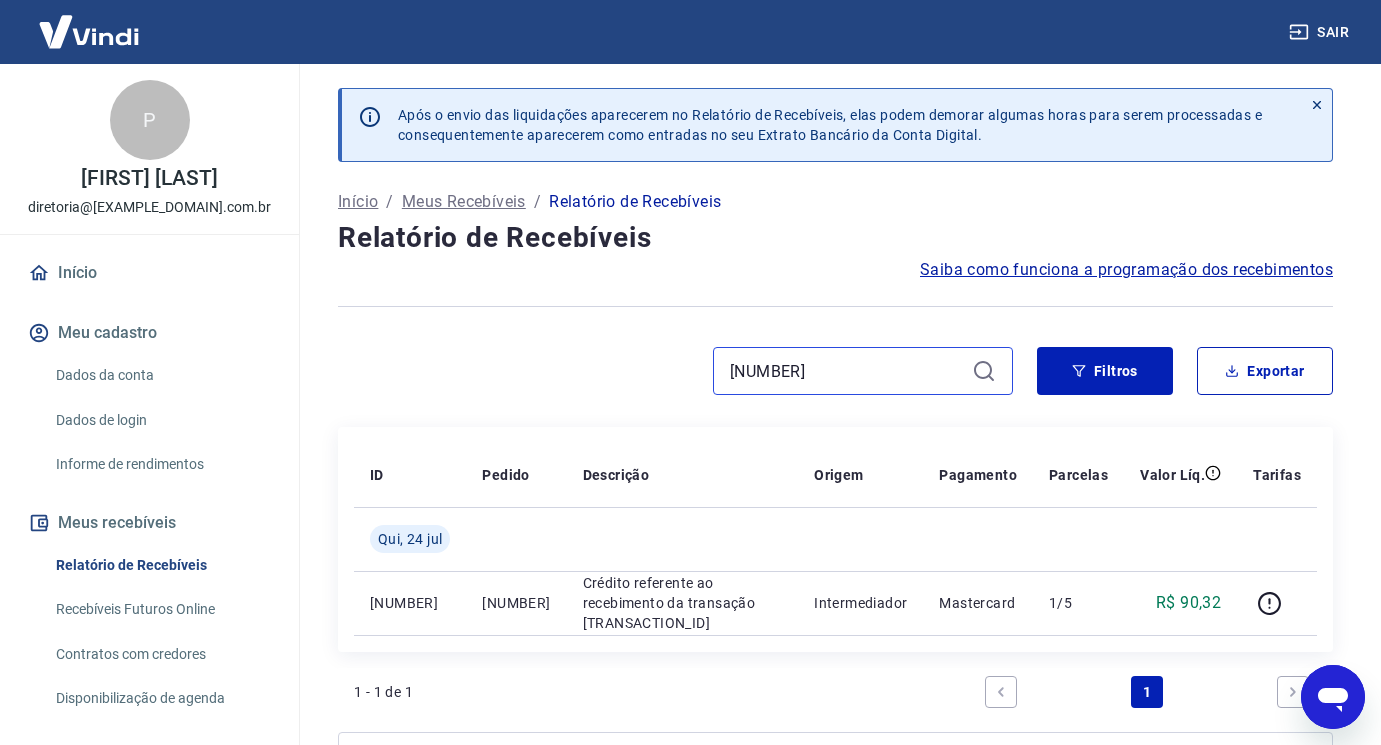 click on "[NUMBER]" at bounding box center [847, 371] 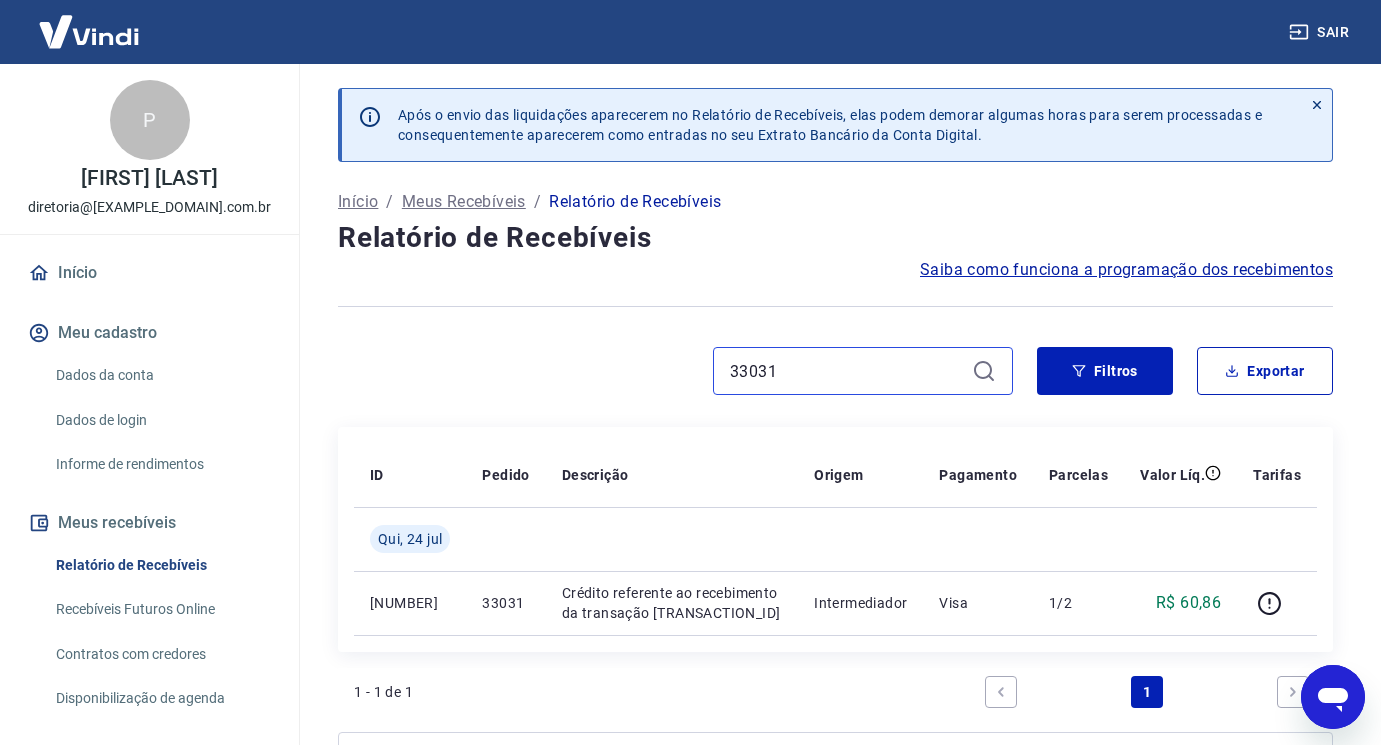 click on "33031" at bounding box center (847, 371) 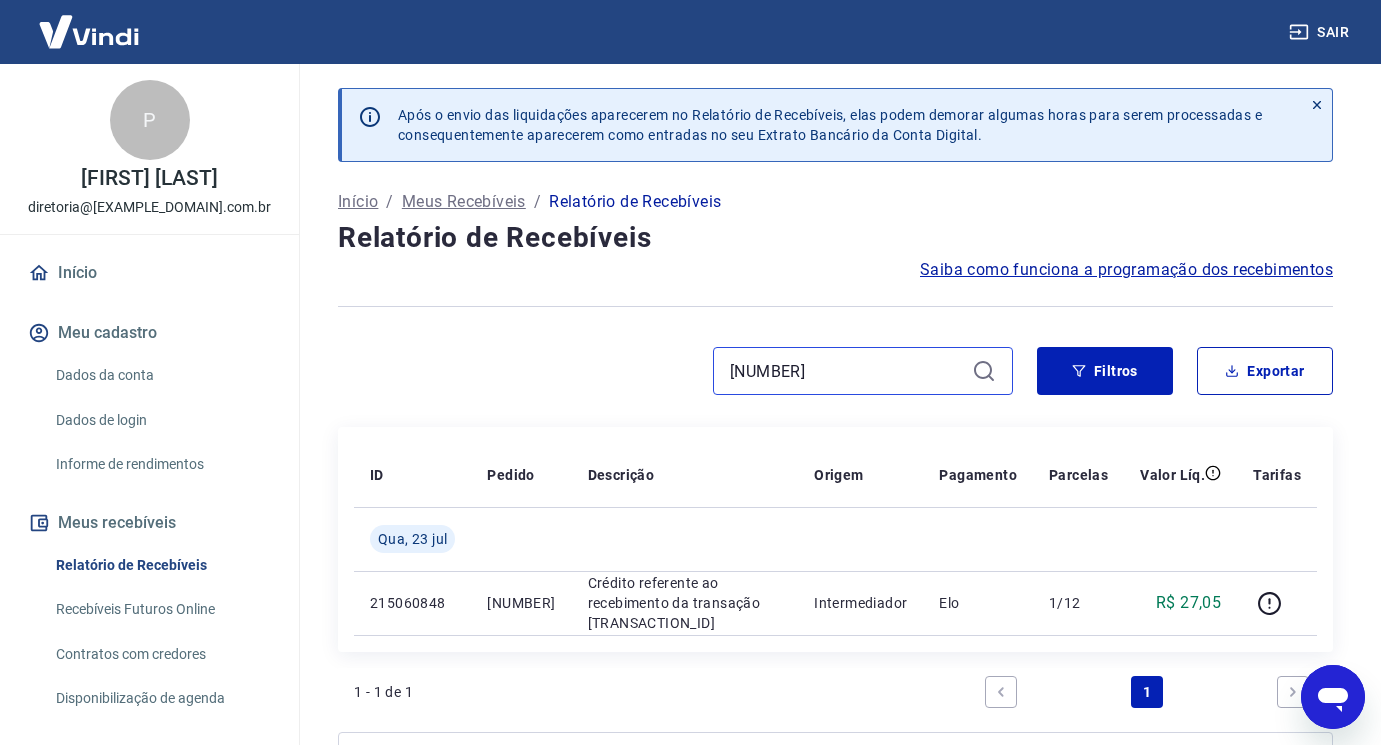 click on "[NUMBER]" at bounding box center (847, 371) 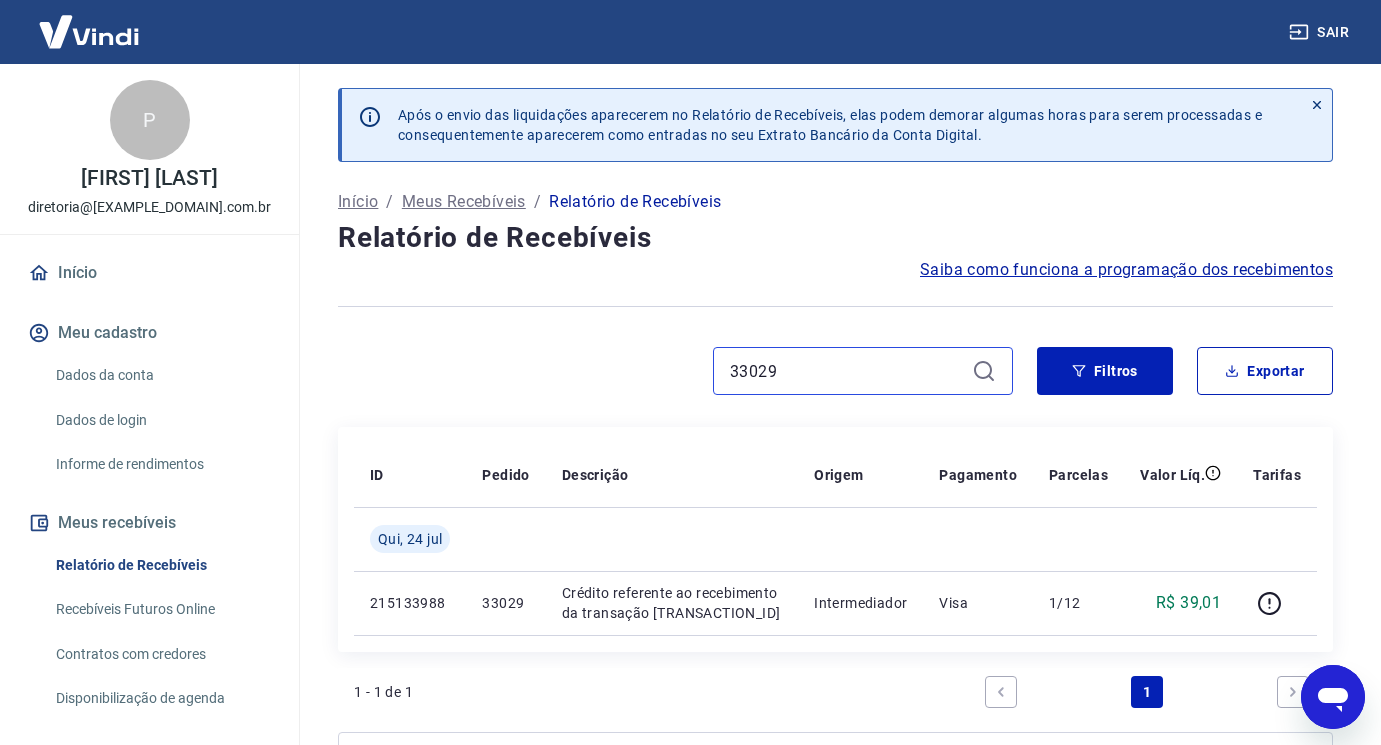 click on "33029" at bounding box center [847, 371] 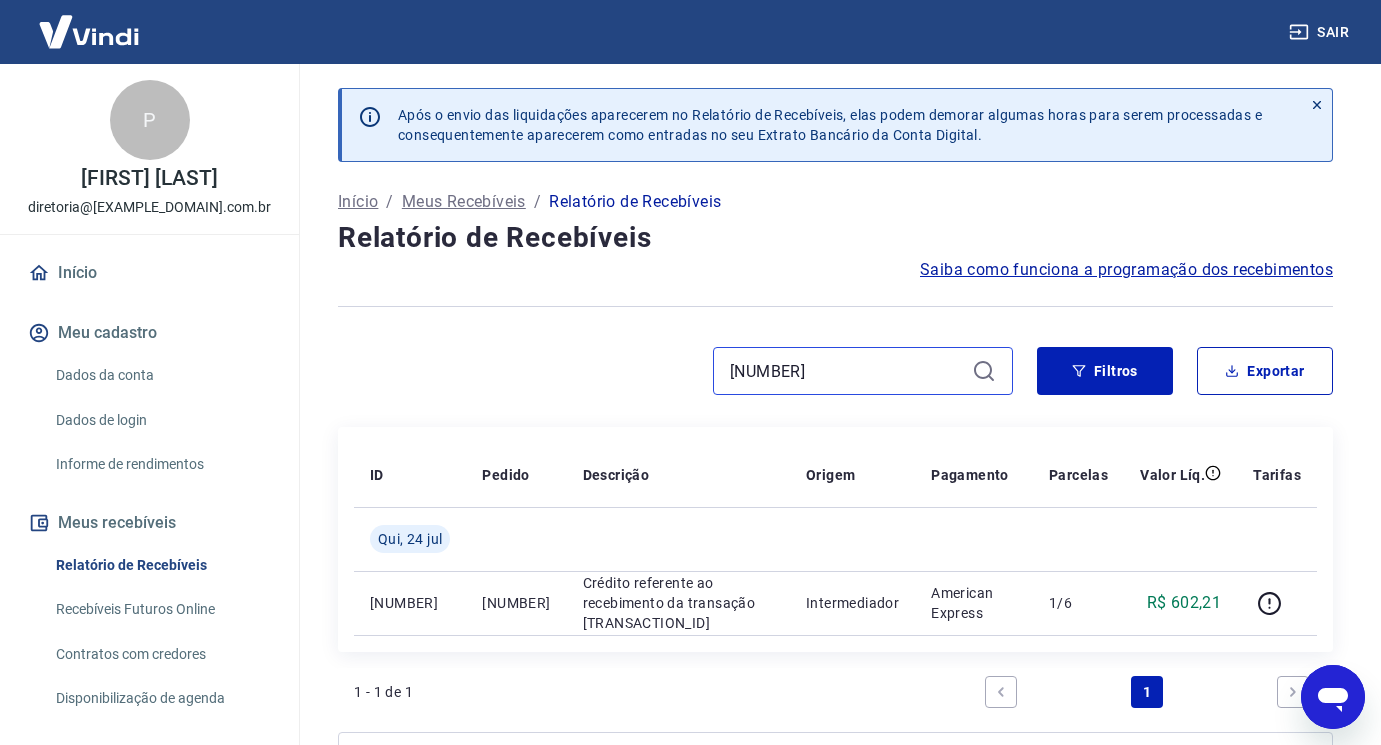 click on "[NUMBER]" at bounding box center (847, 371) 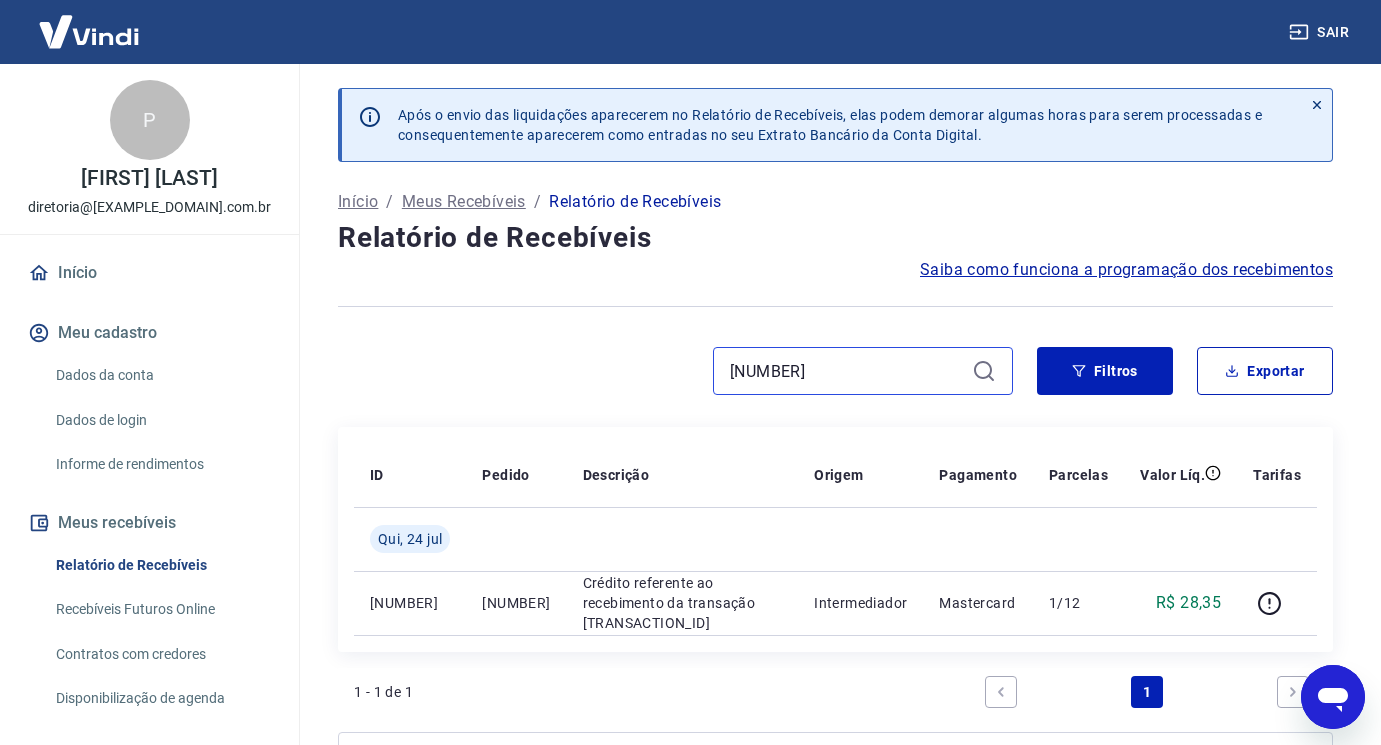 click on "[NUMBER]" at bounding box center (847, 371) 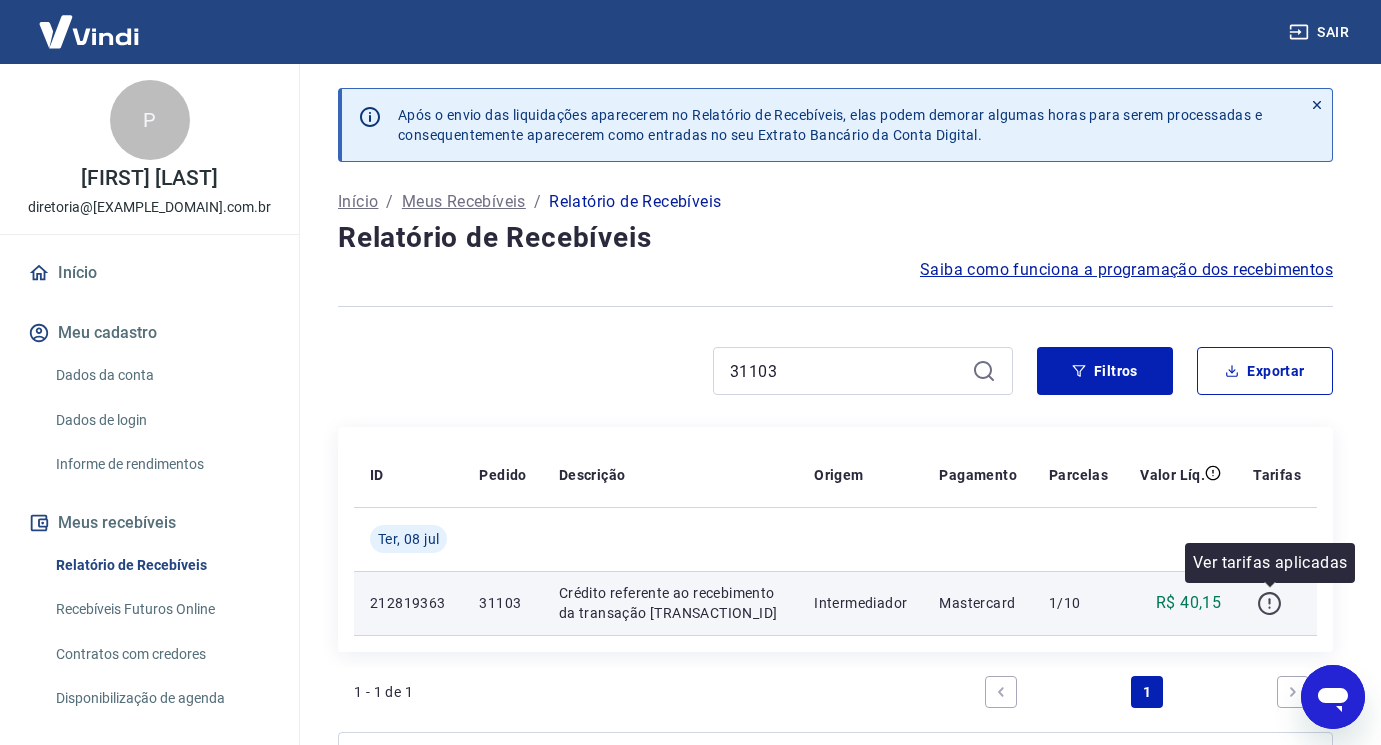 click 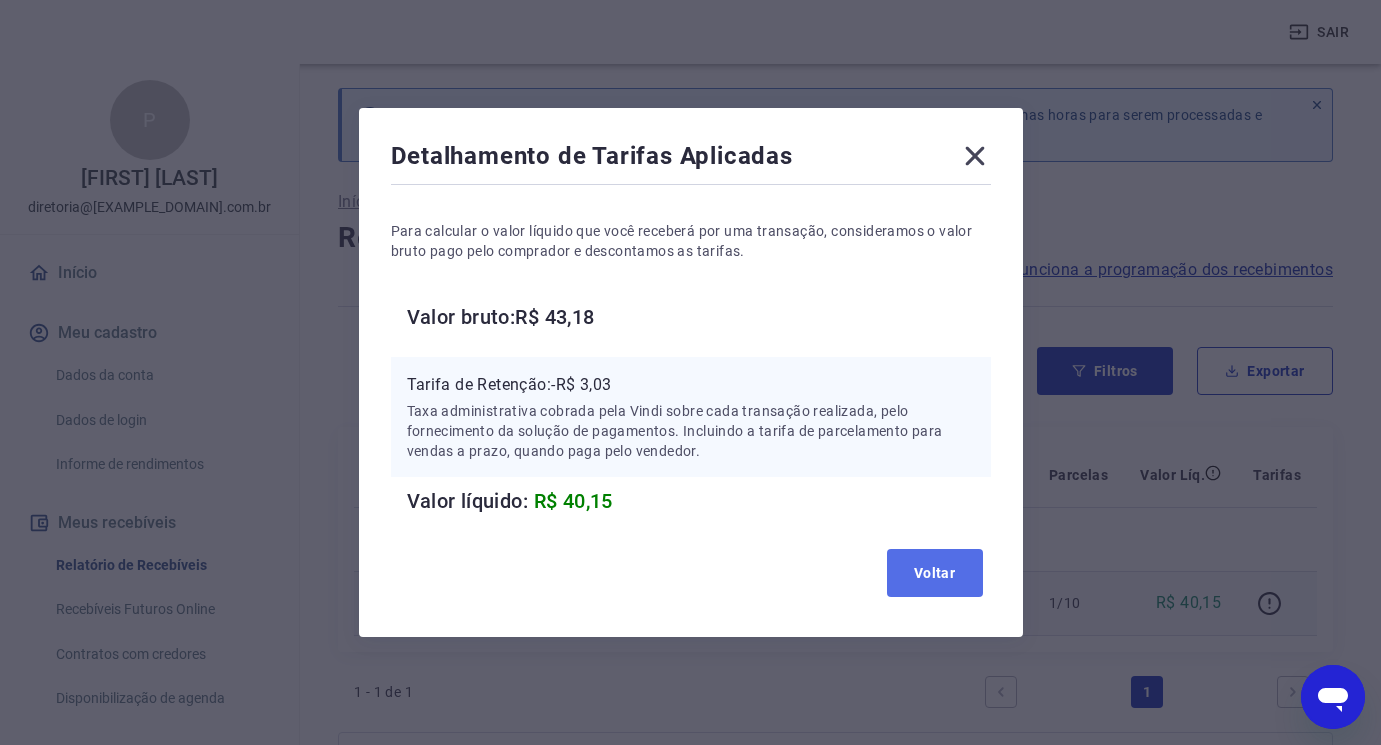 click on "Voltar" at bounding box center [935, 573] 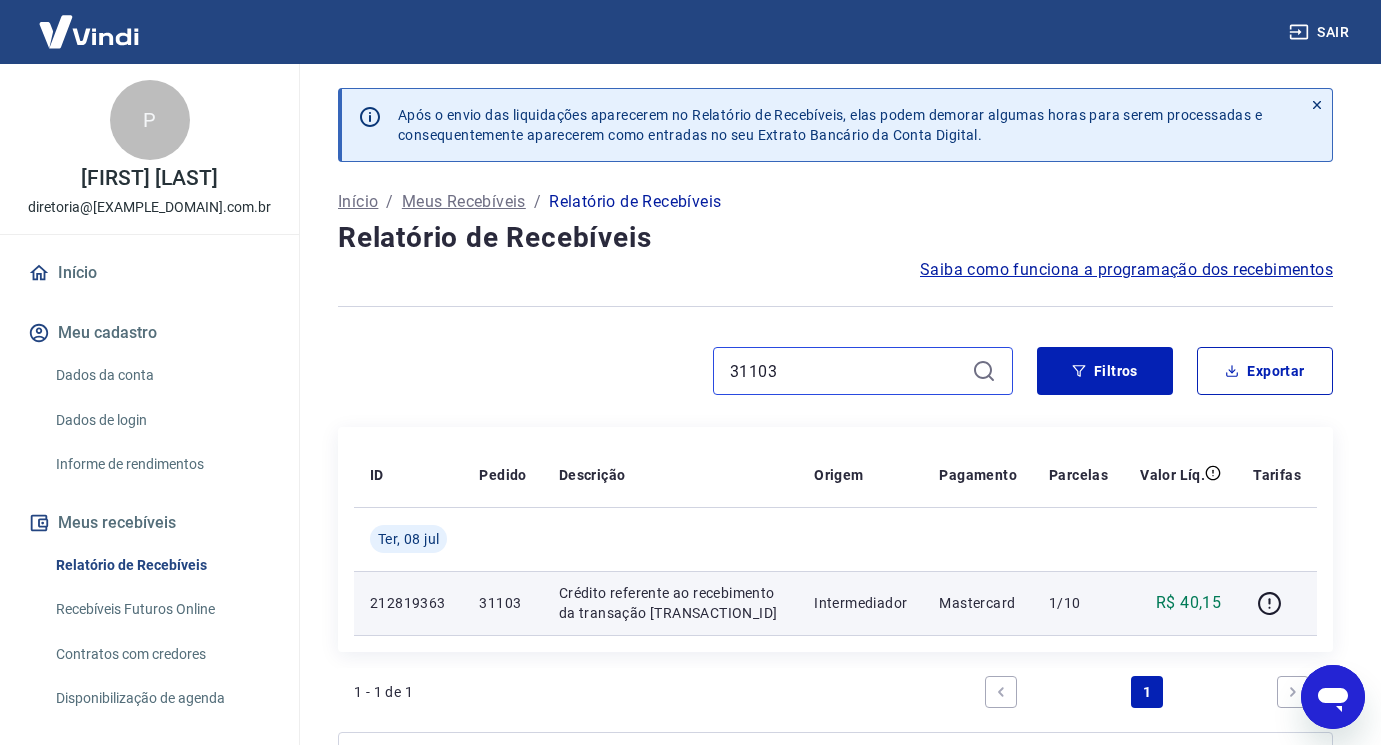 click on "31103" at bounding box center [847, 371] 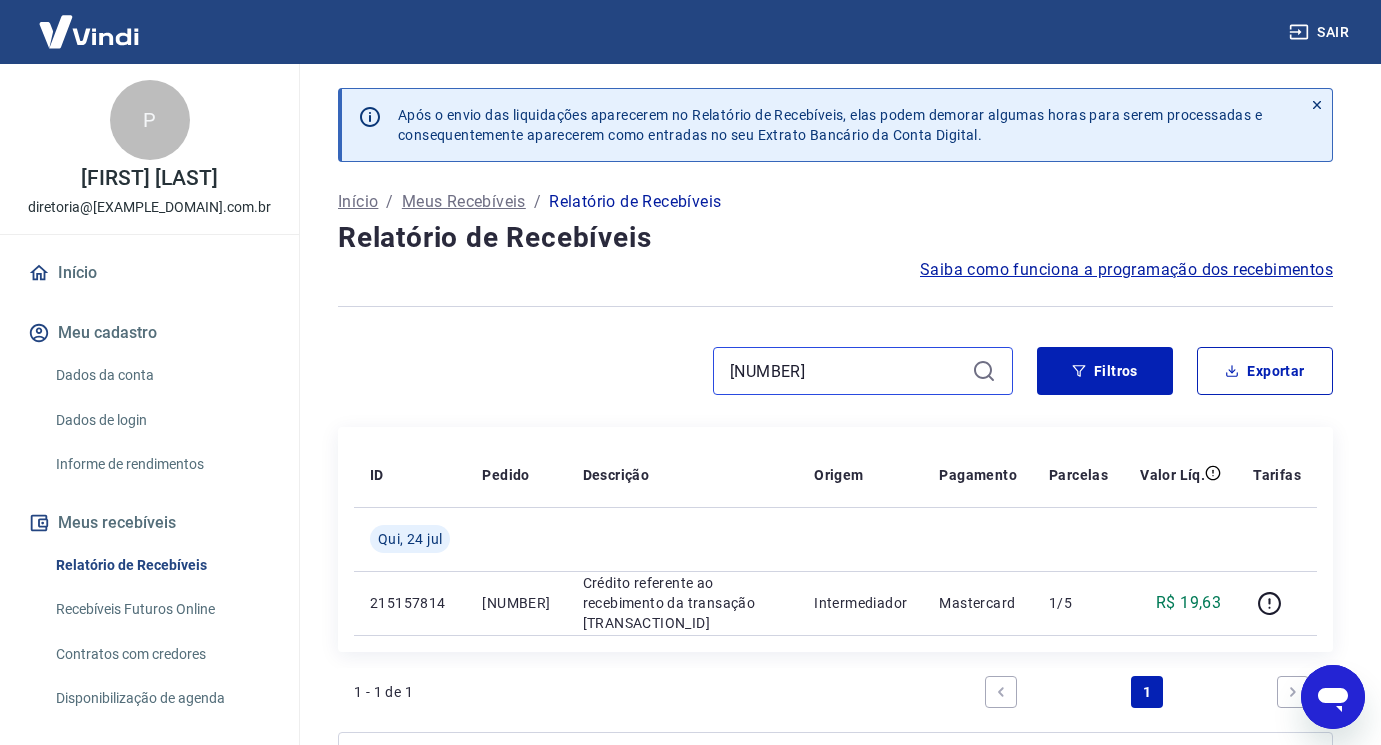 click on "[NUMBER]" at bounding box center [847, 371] 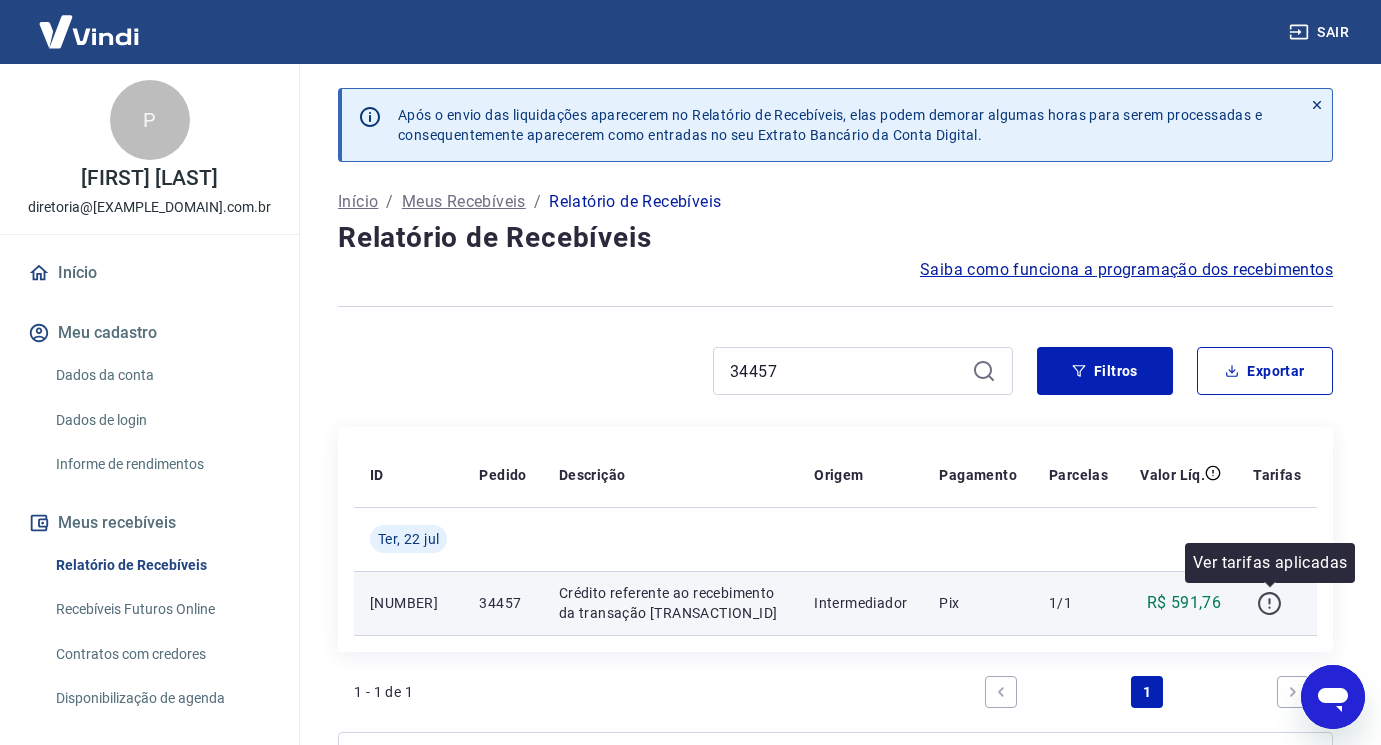 click 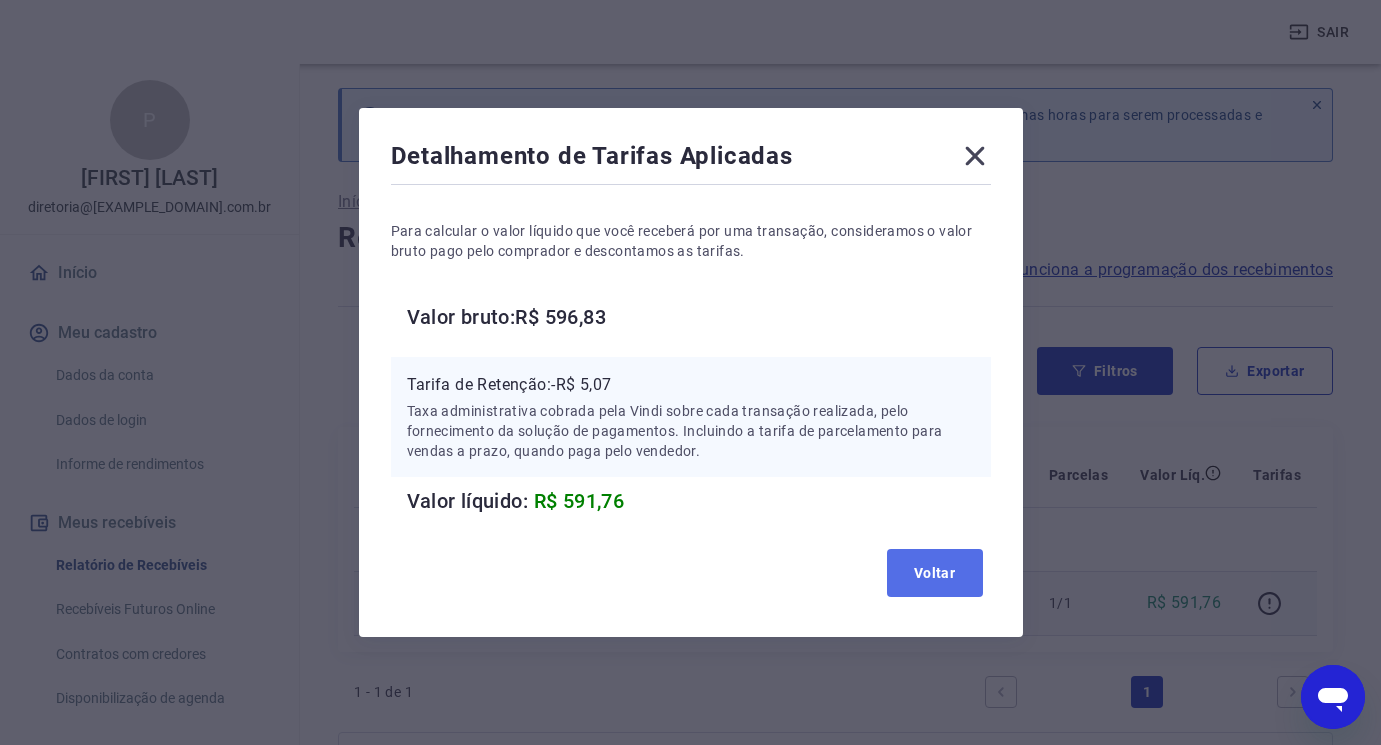 click on "Voltar" at bounding box center (935, 573) 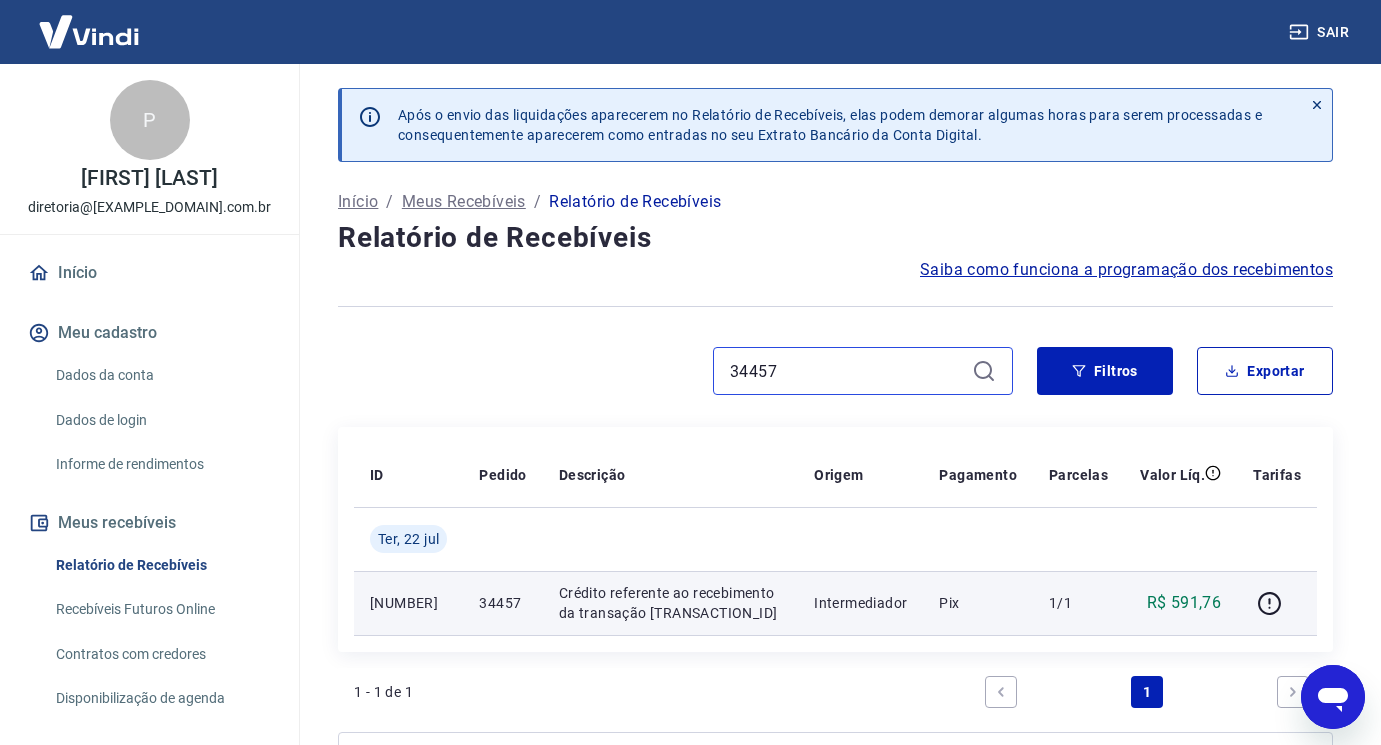 click on "34457" at bounding box center (847, 371) 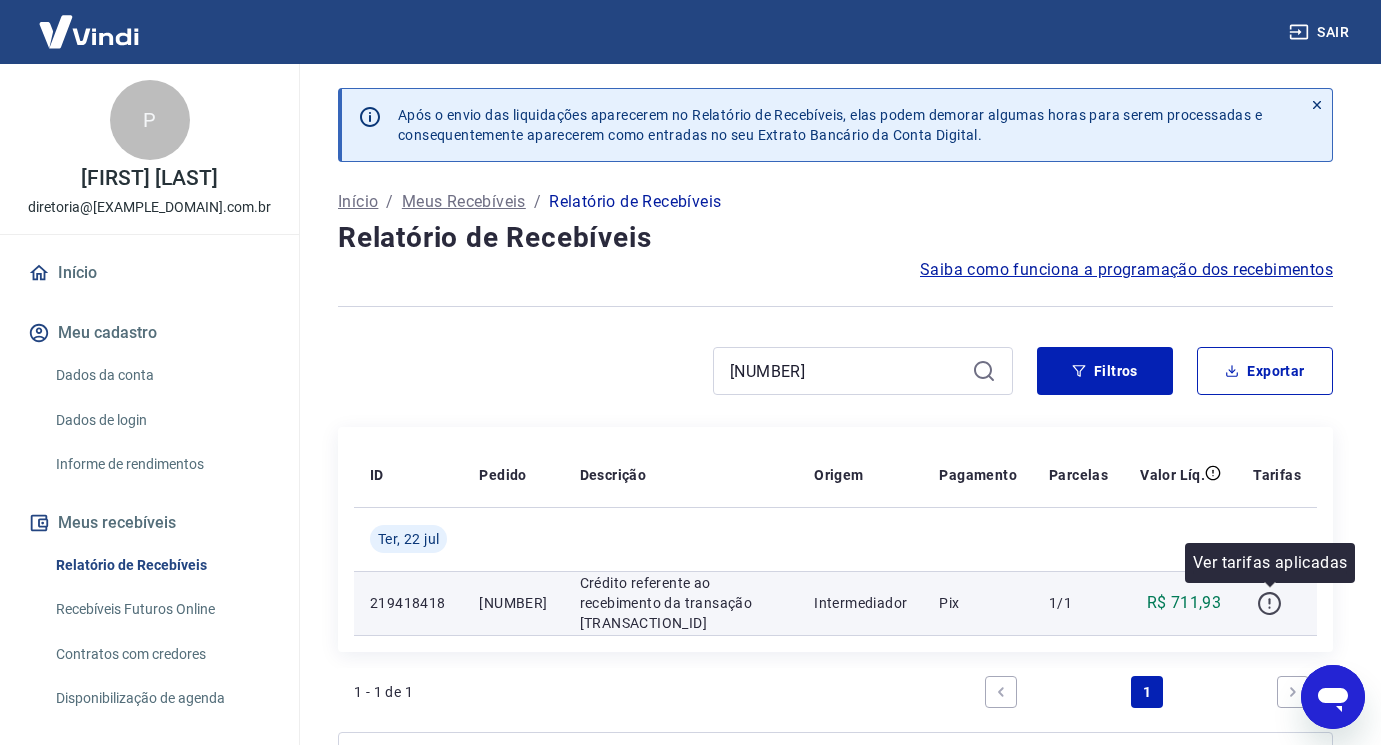 click 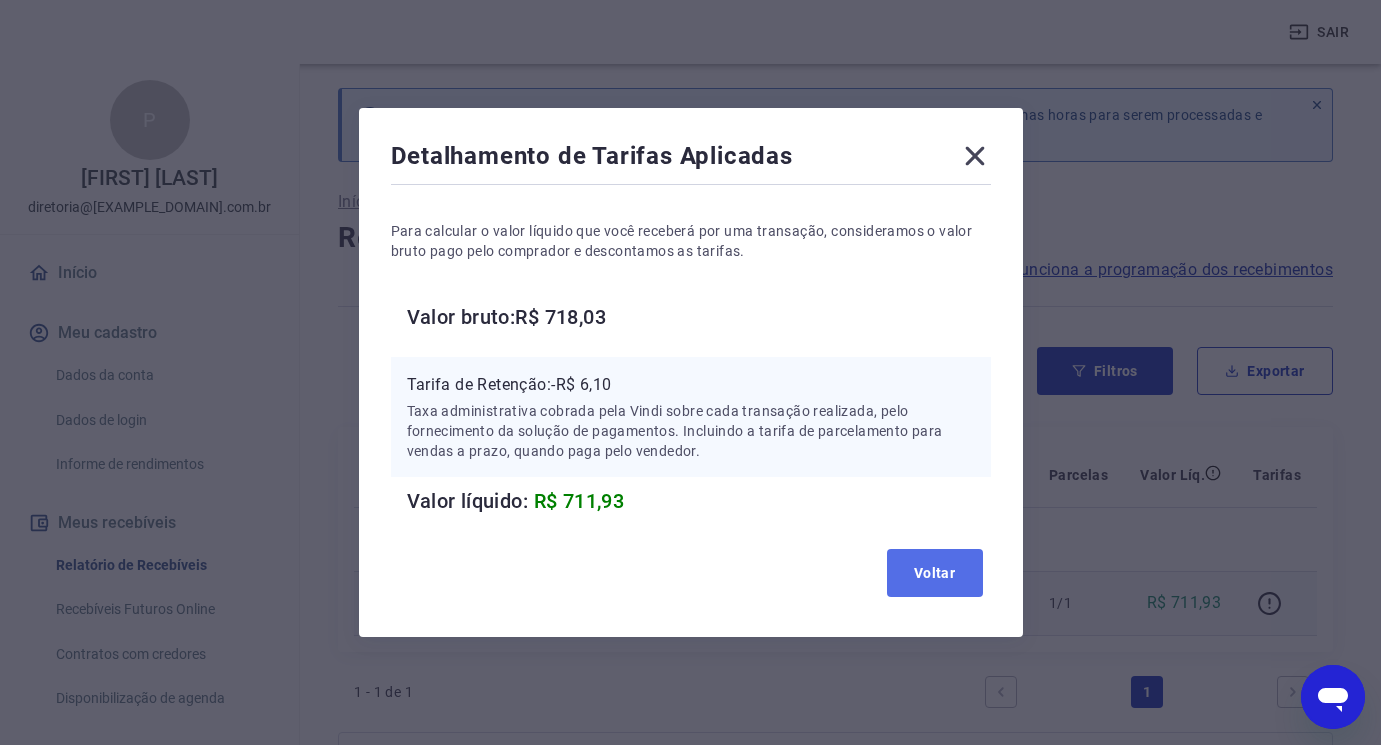 click on "Voltar" at bounding box center [935, 573] 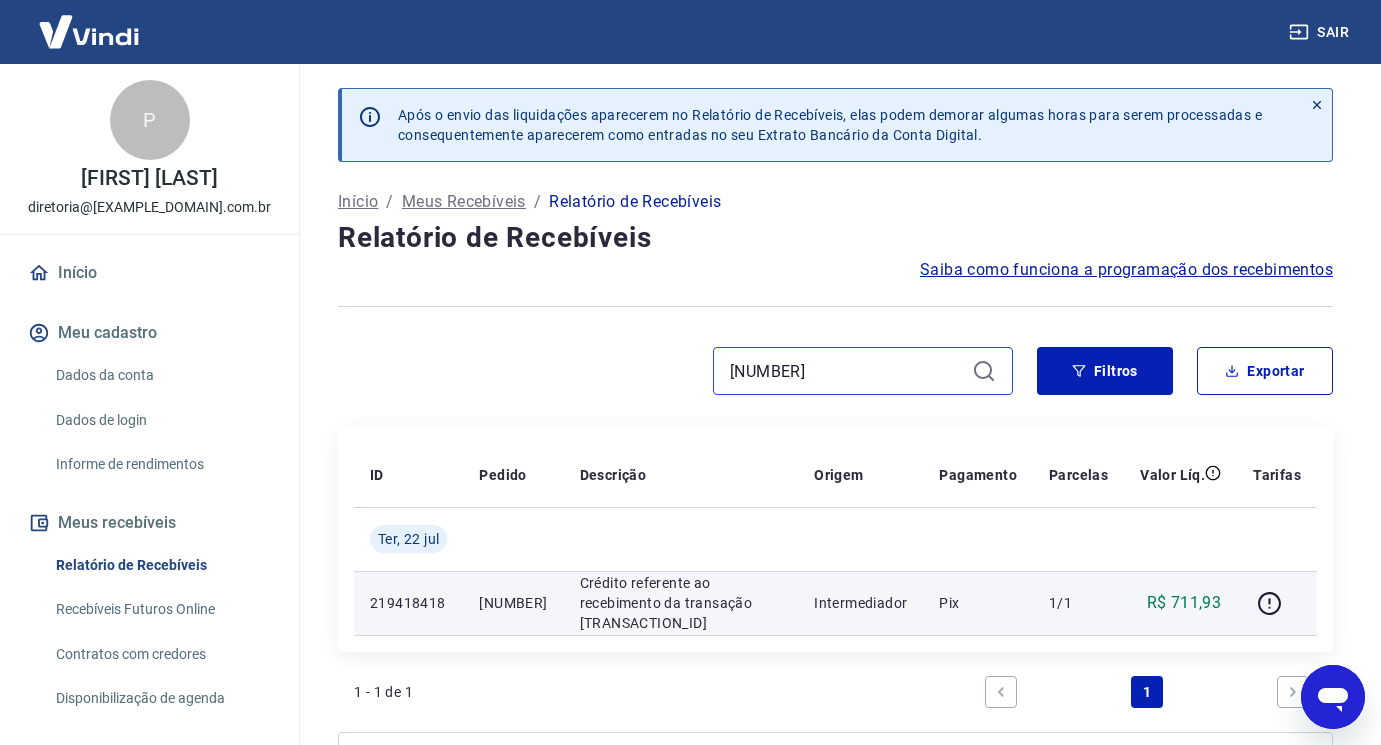 click on "[NUMBER]" at bounding box center [847, 371] 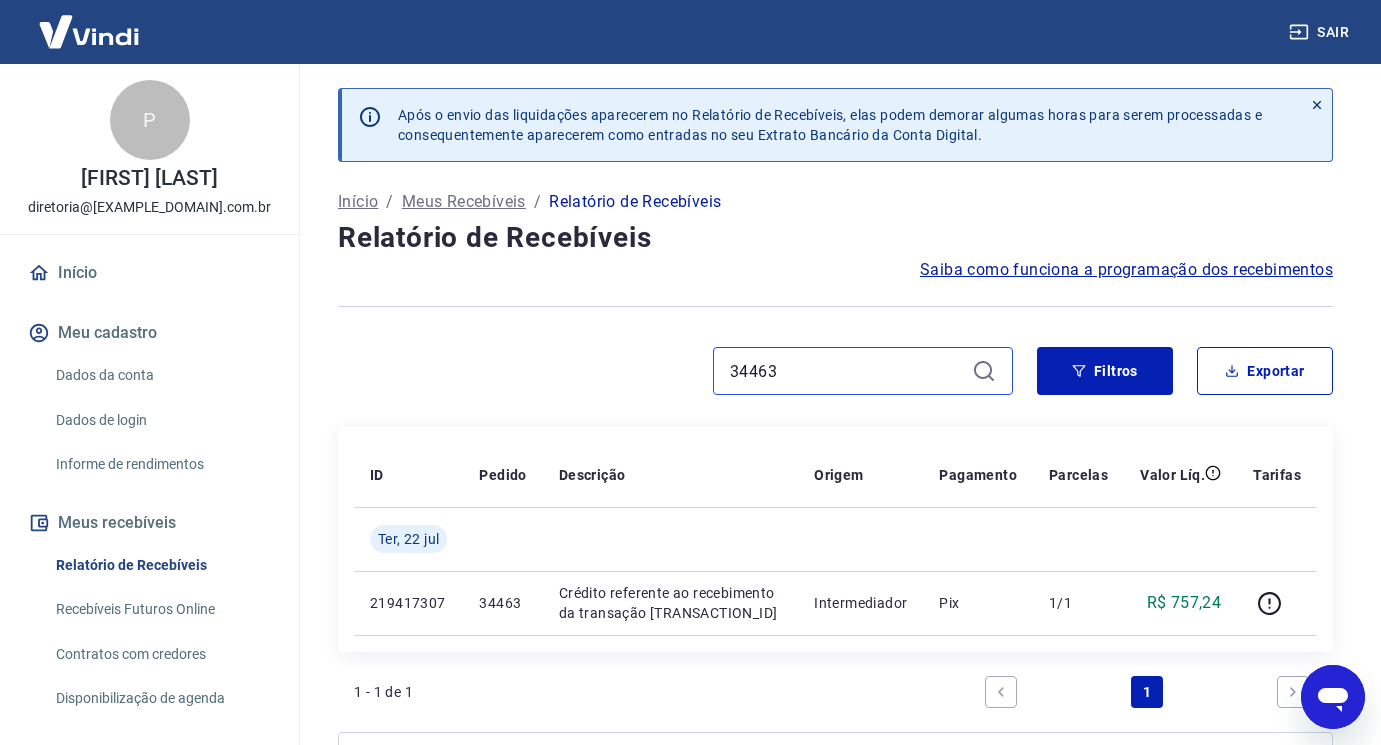 type on "34463" 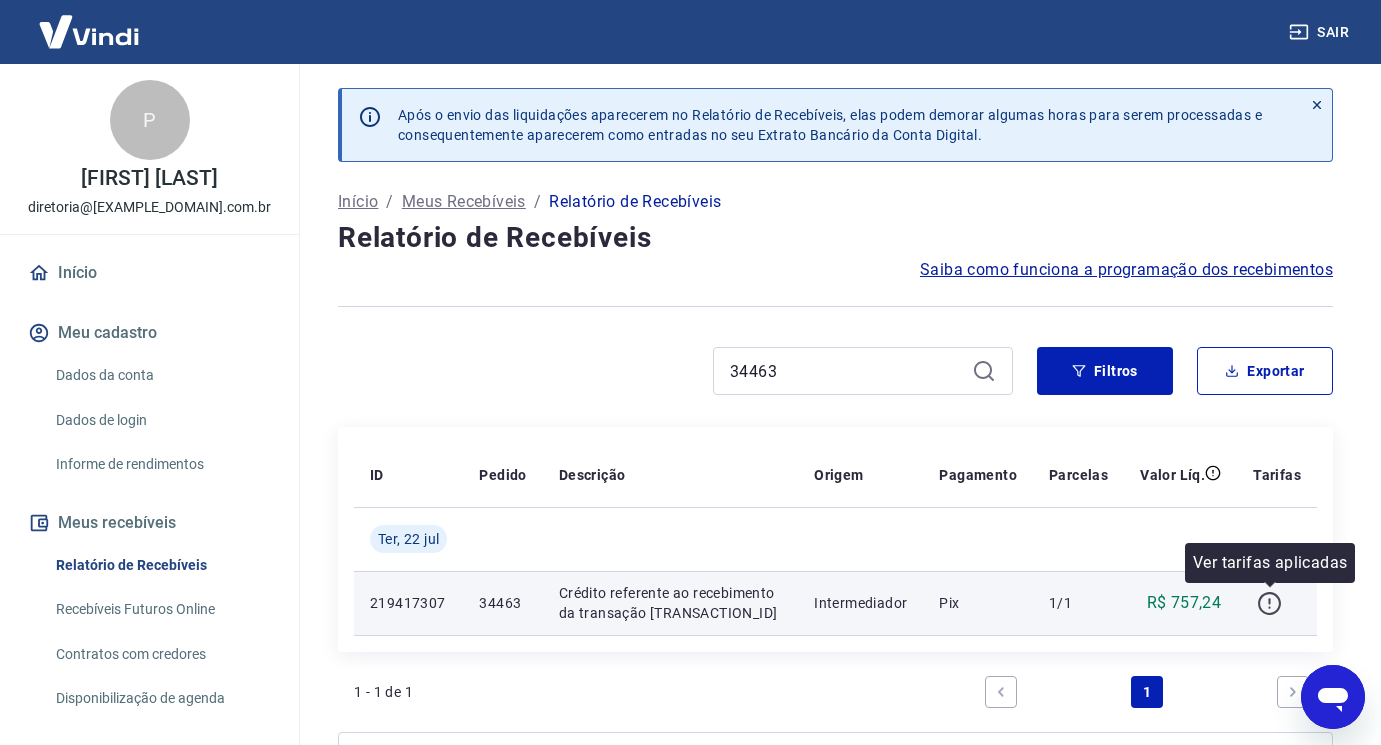 click 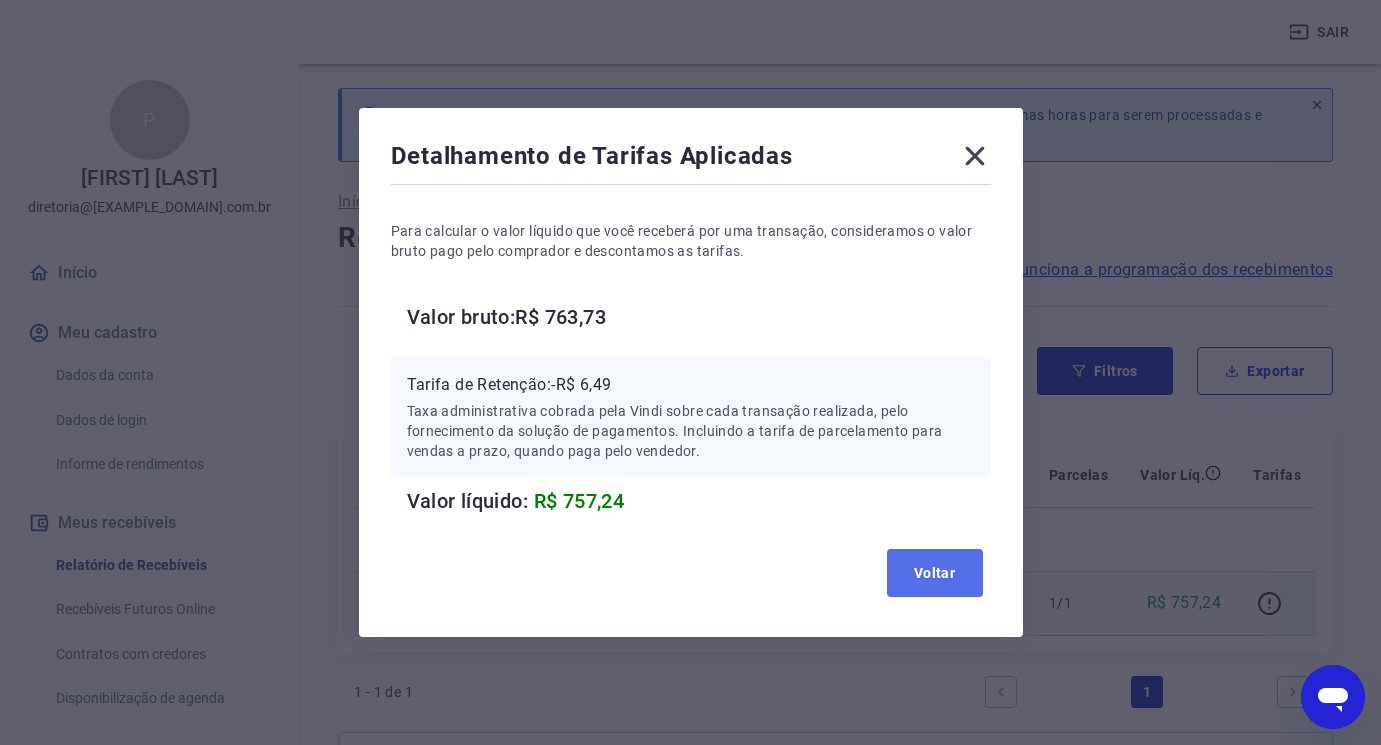 click on "Voltar" at bounding box center (935, 573) 